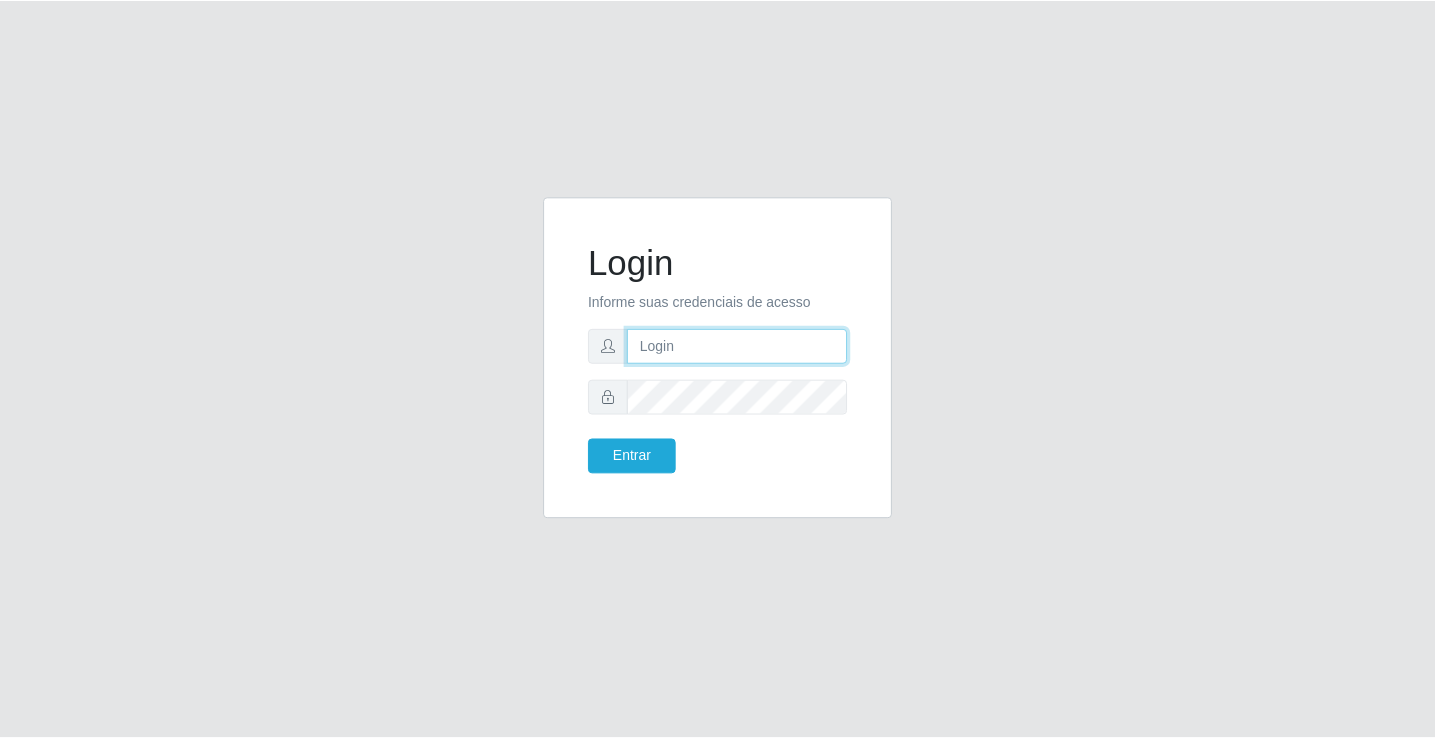 scroll, scrollTop: 0, scrollLeft: 0, axis: both 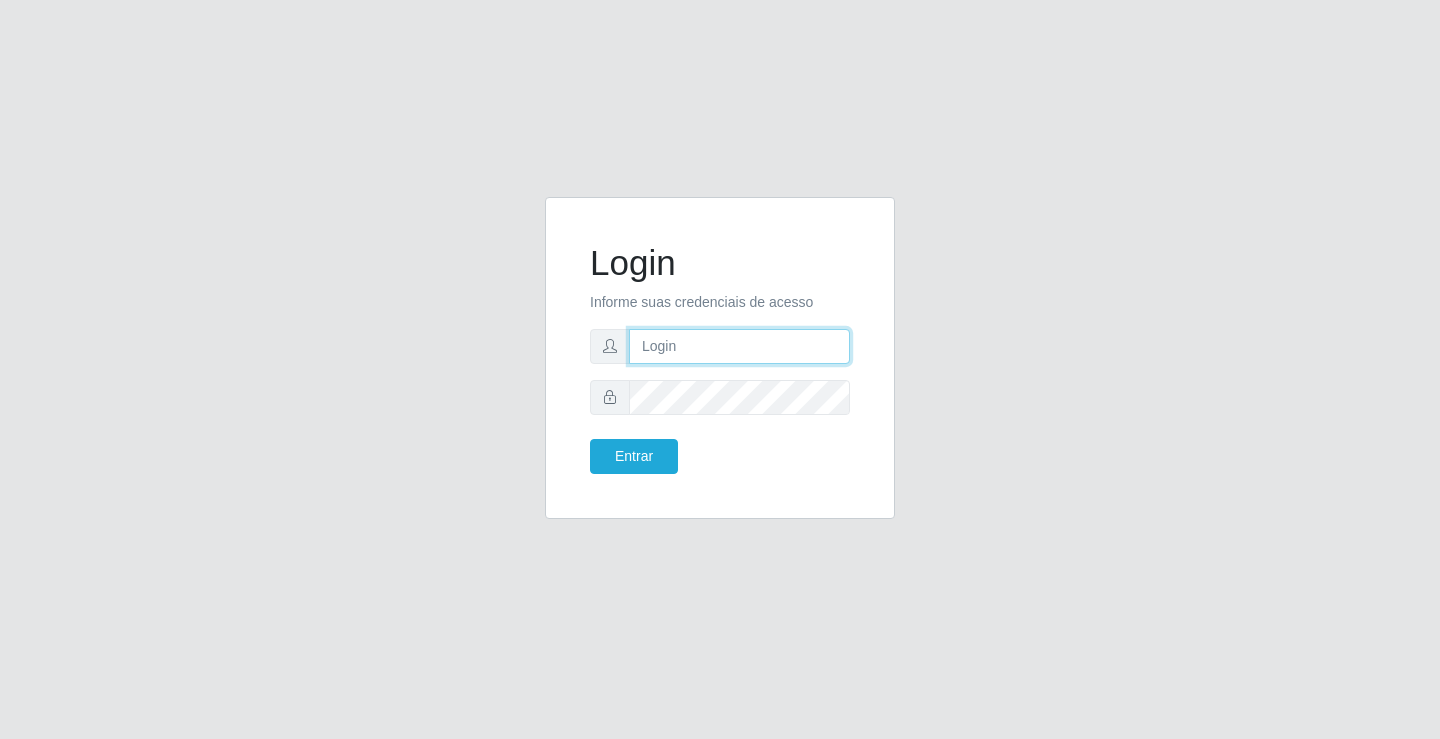 drag, startPoint x: 0, startPoint y: 0, endPoint x: 683, endPoint y: 348, distance: 766.54614 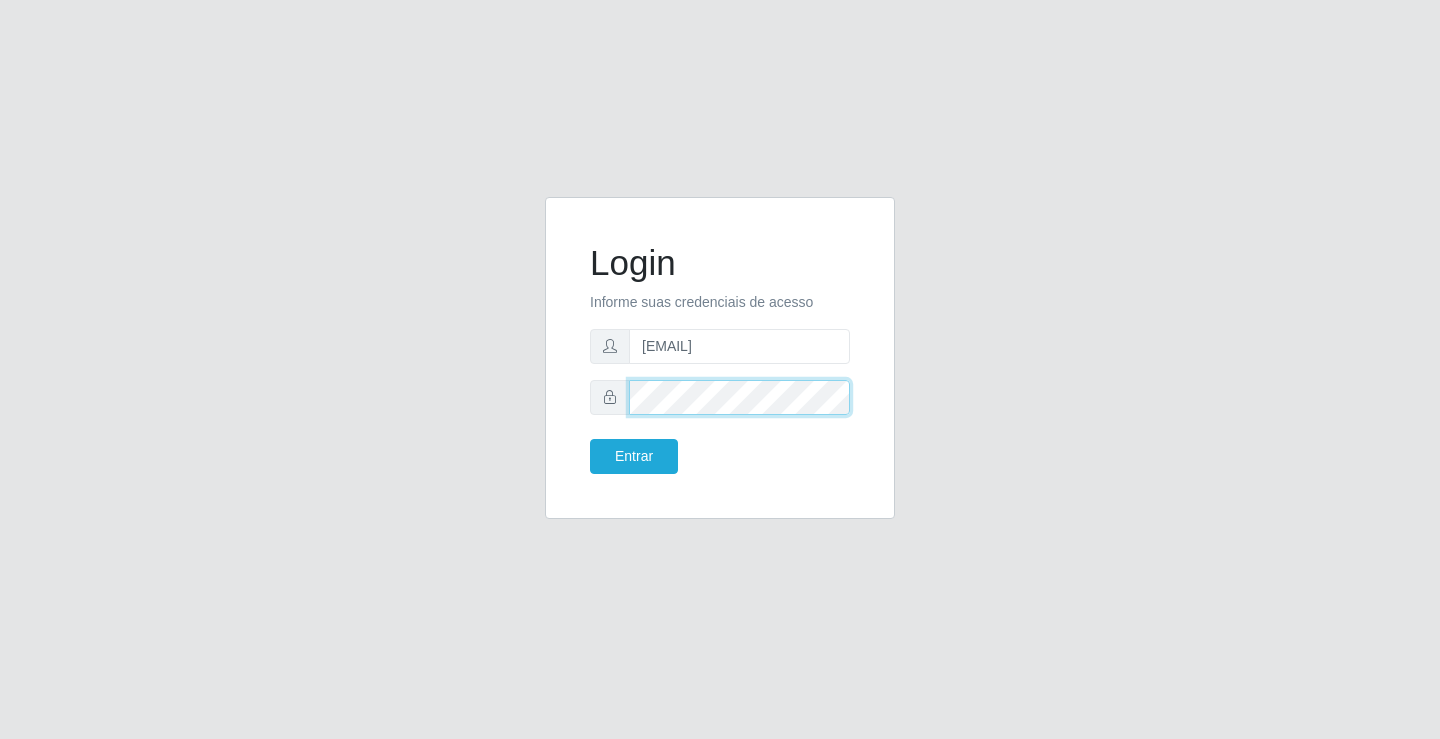 click on "Entrar" at bounding box center [634, 456] 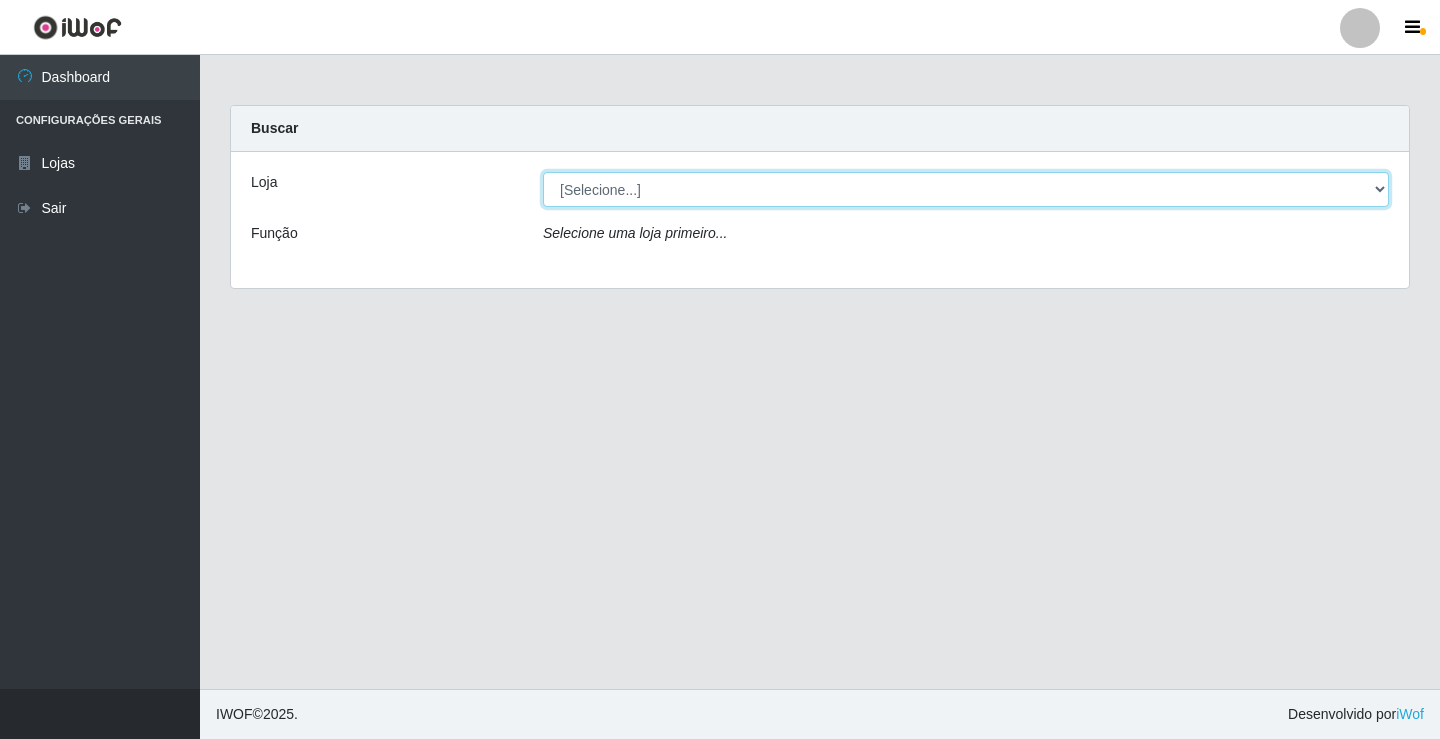 click on "[Selecione...] Ideal - [CITY]" at bounding box center (966, 189) 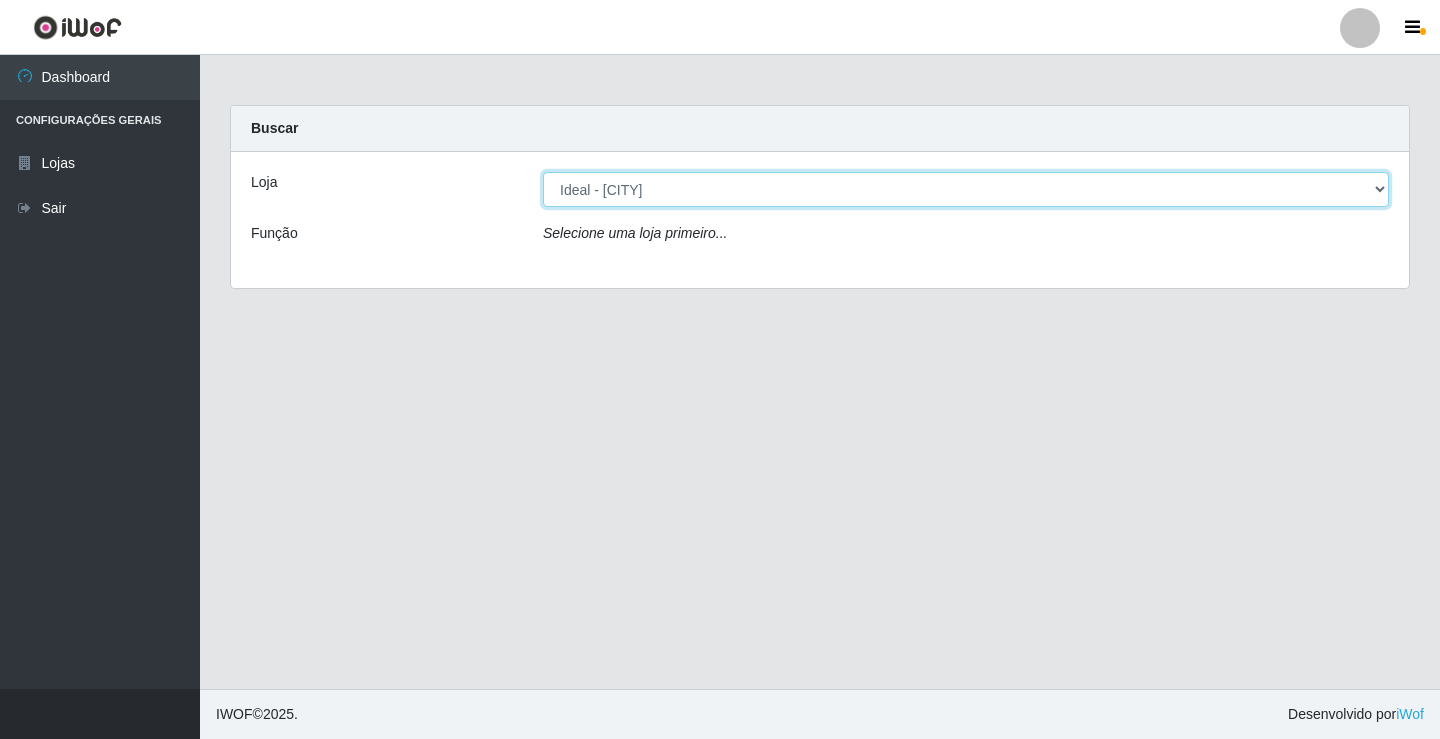 click on "[Selecione...] Ideal - [CITY]" at bounding box center [966, 189] 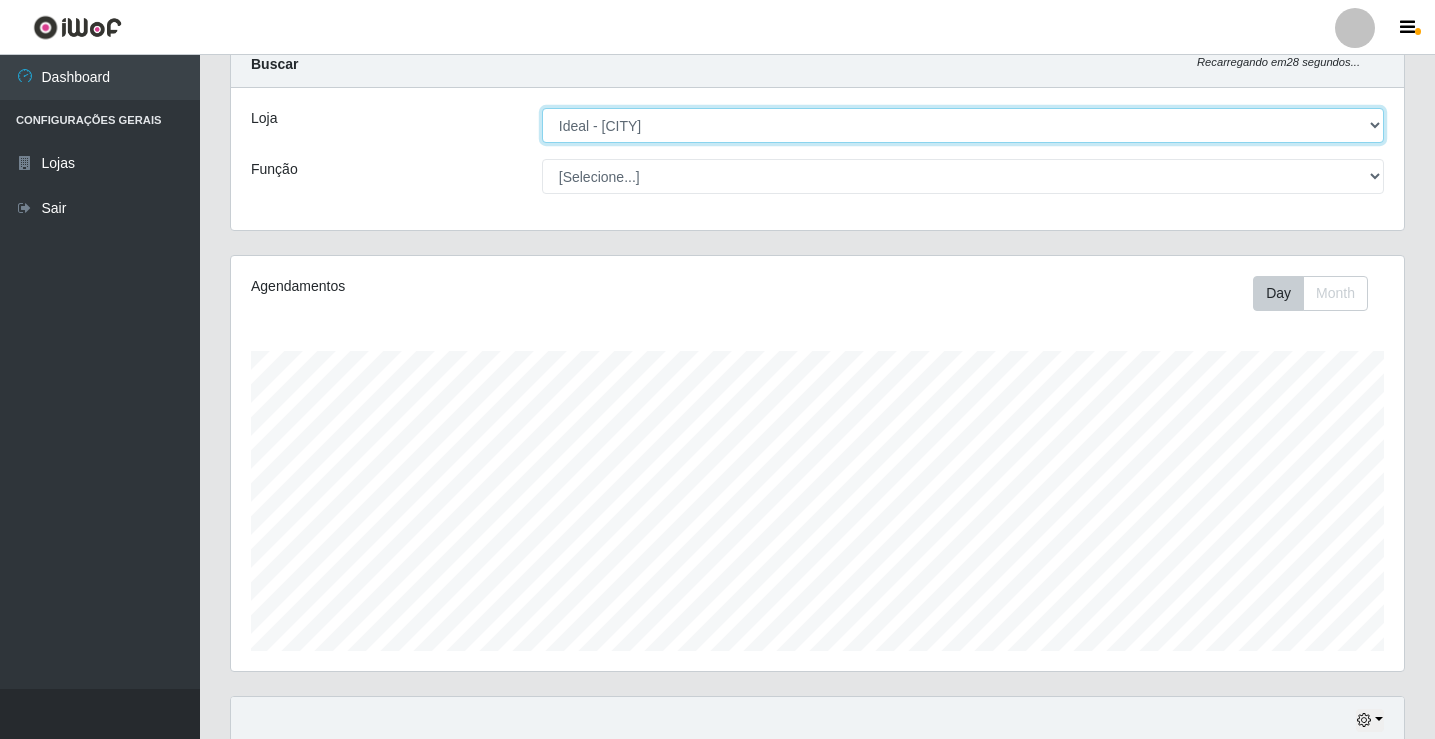 scroll, scrollTop: 100, scrollLeft: 0, axis: vertical 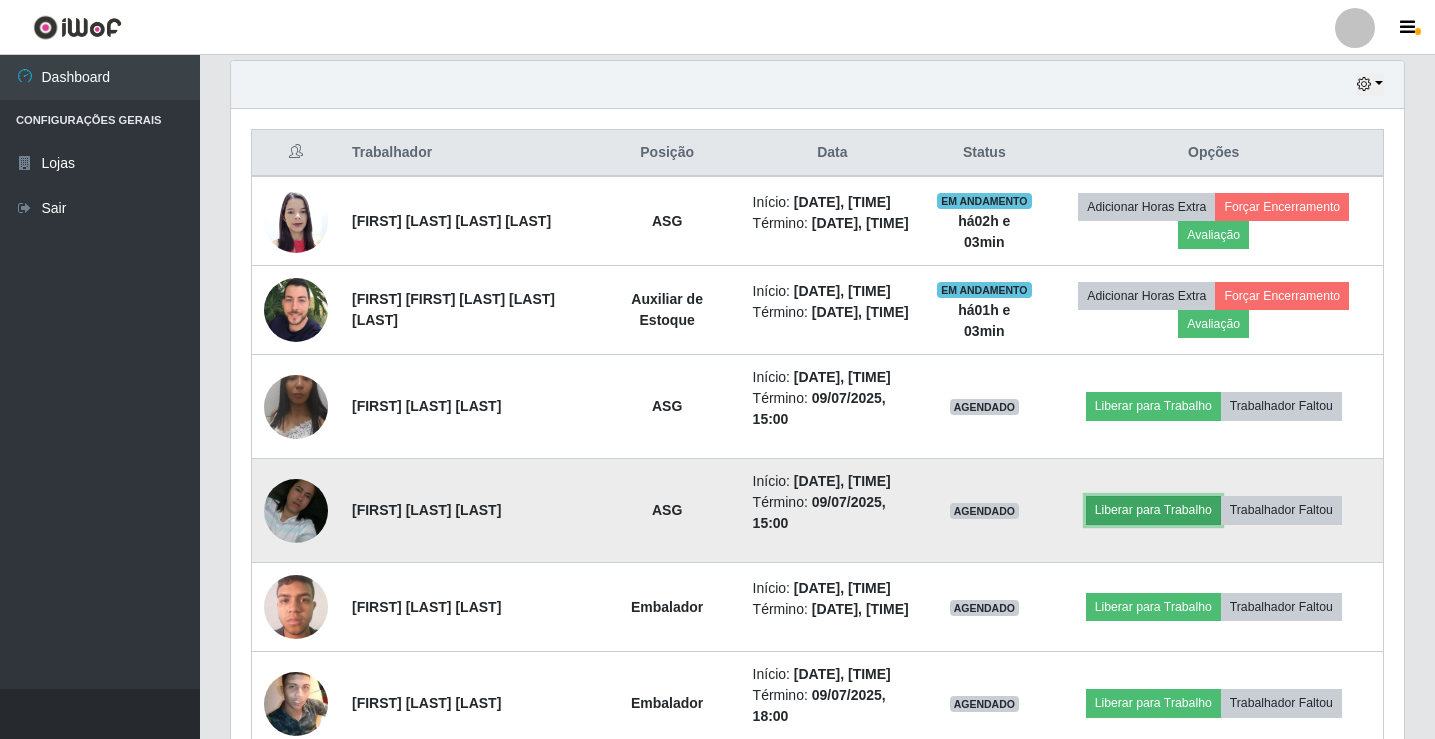 click on "Liberar para Trabalho" at bounding box center [1153, 406] 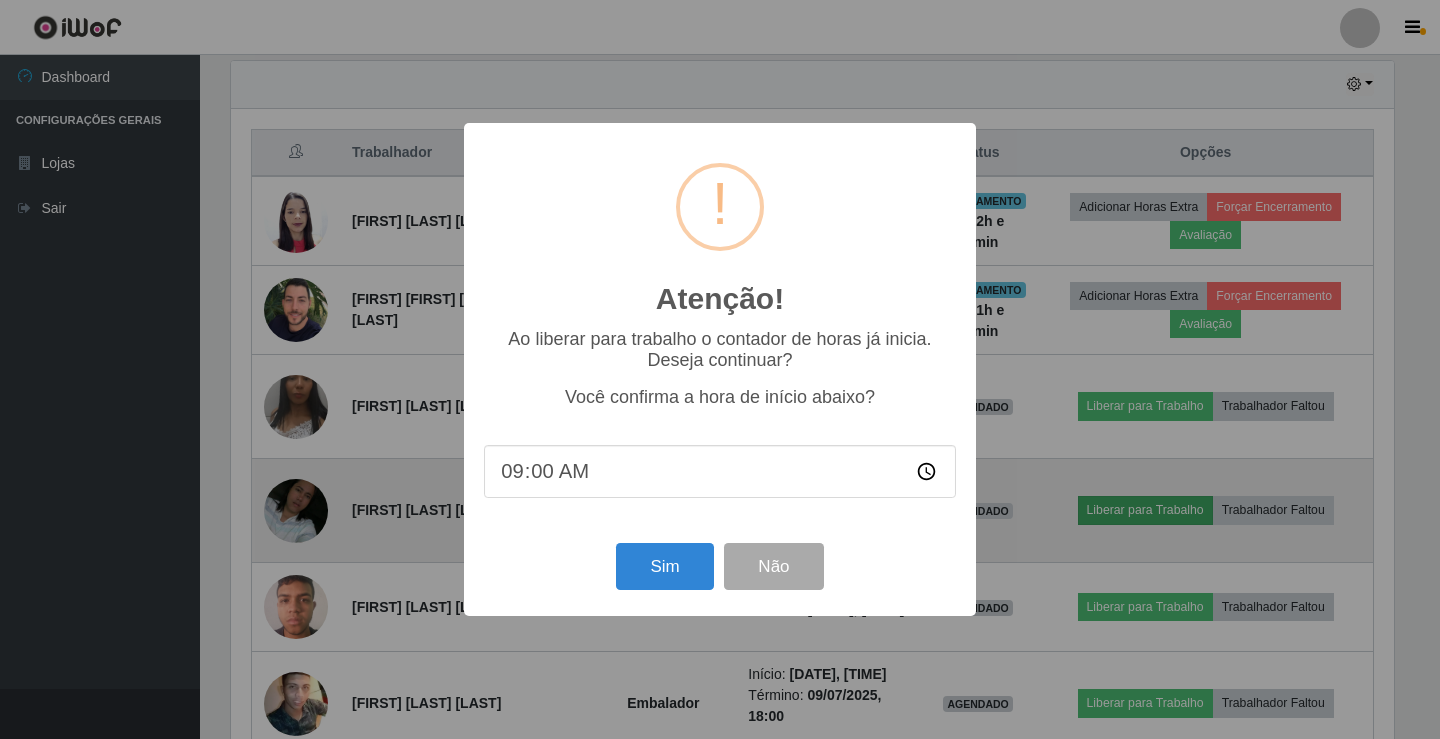 scroll, scrollTop: 999585, scrollLeft: 998837, axis: both 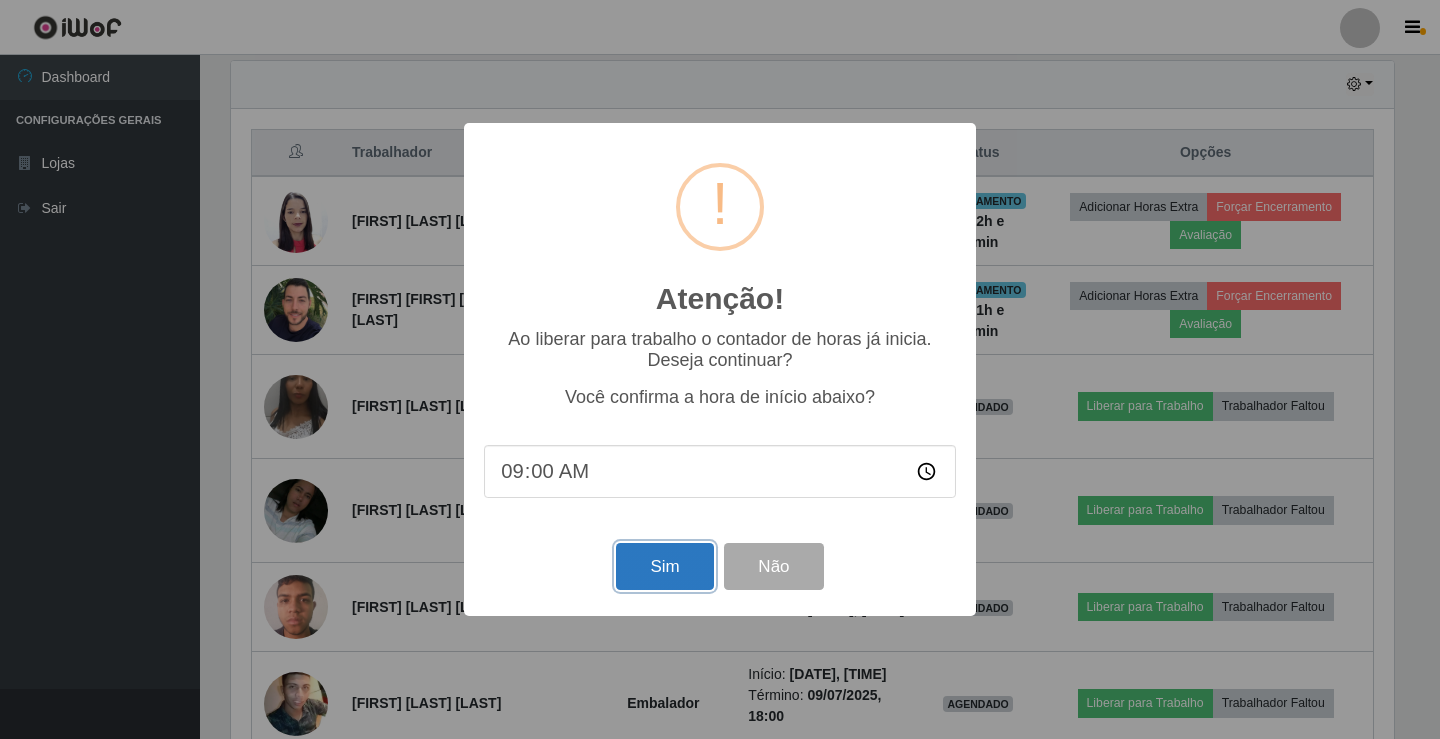 click on "Sim" at bounding box center (664, 566) 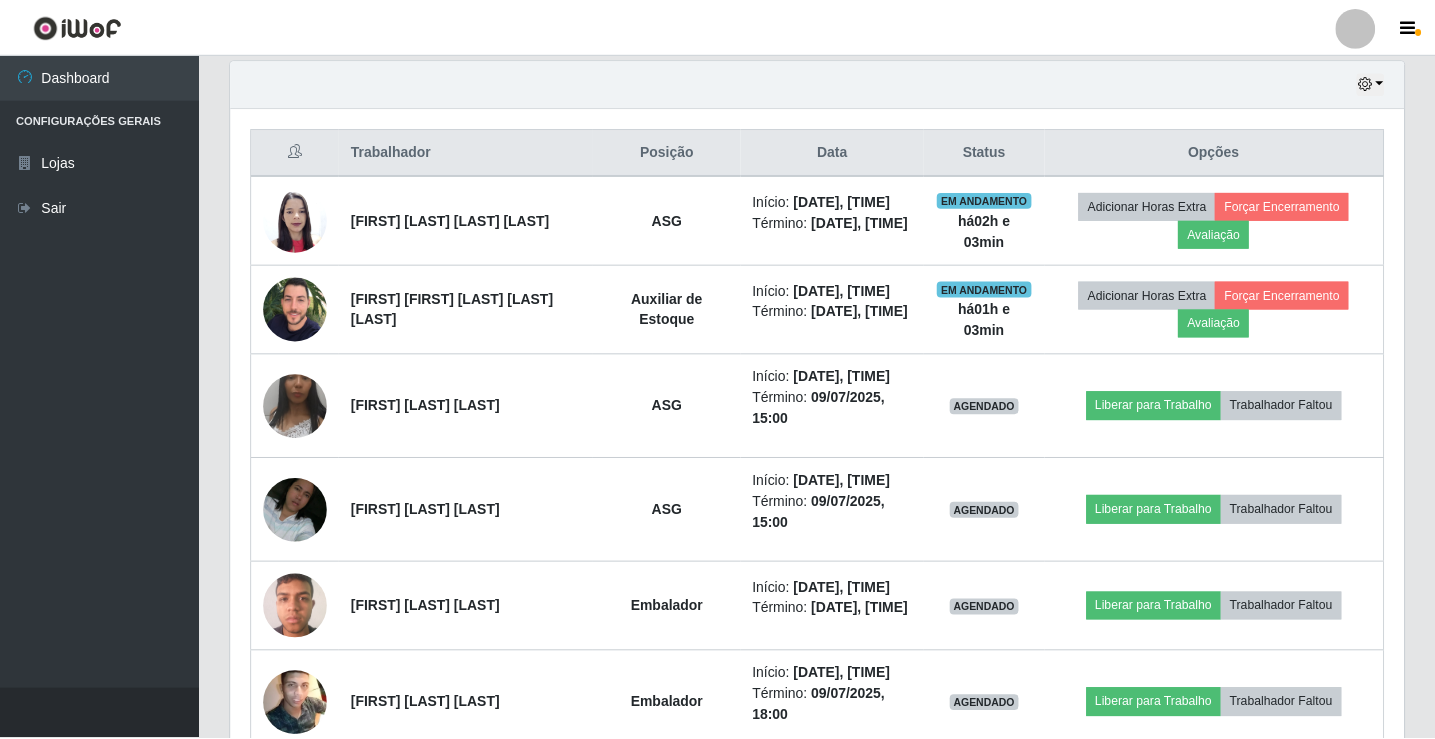 scroll, scrollTop: 999585, scrollLeft: 998827, axis: both 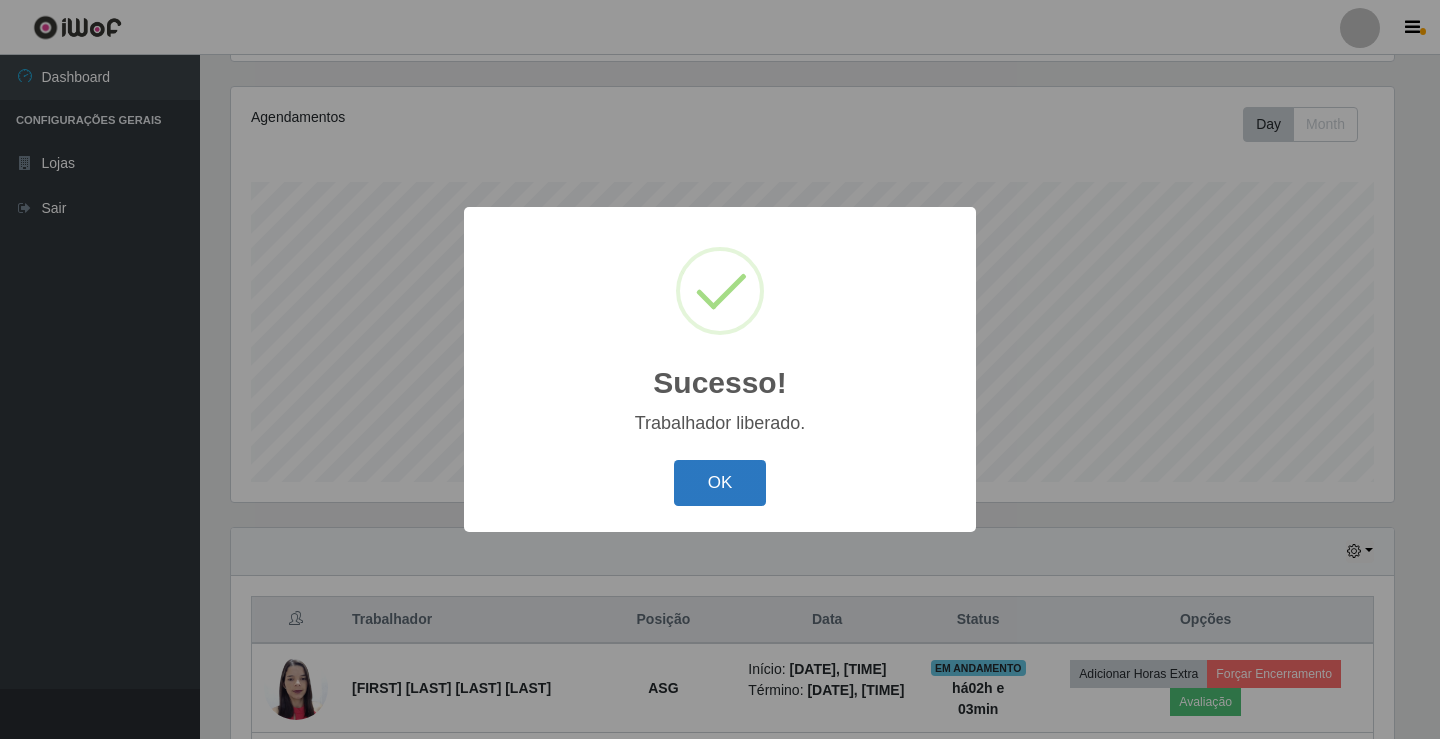 click on "OK" at bounding box center [720, 483] 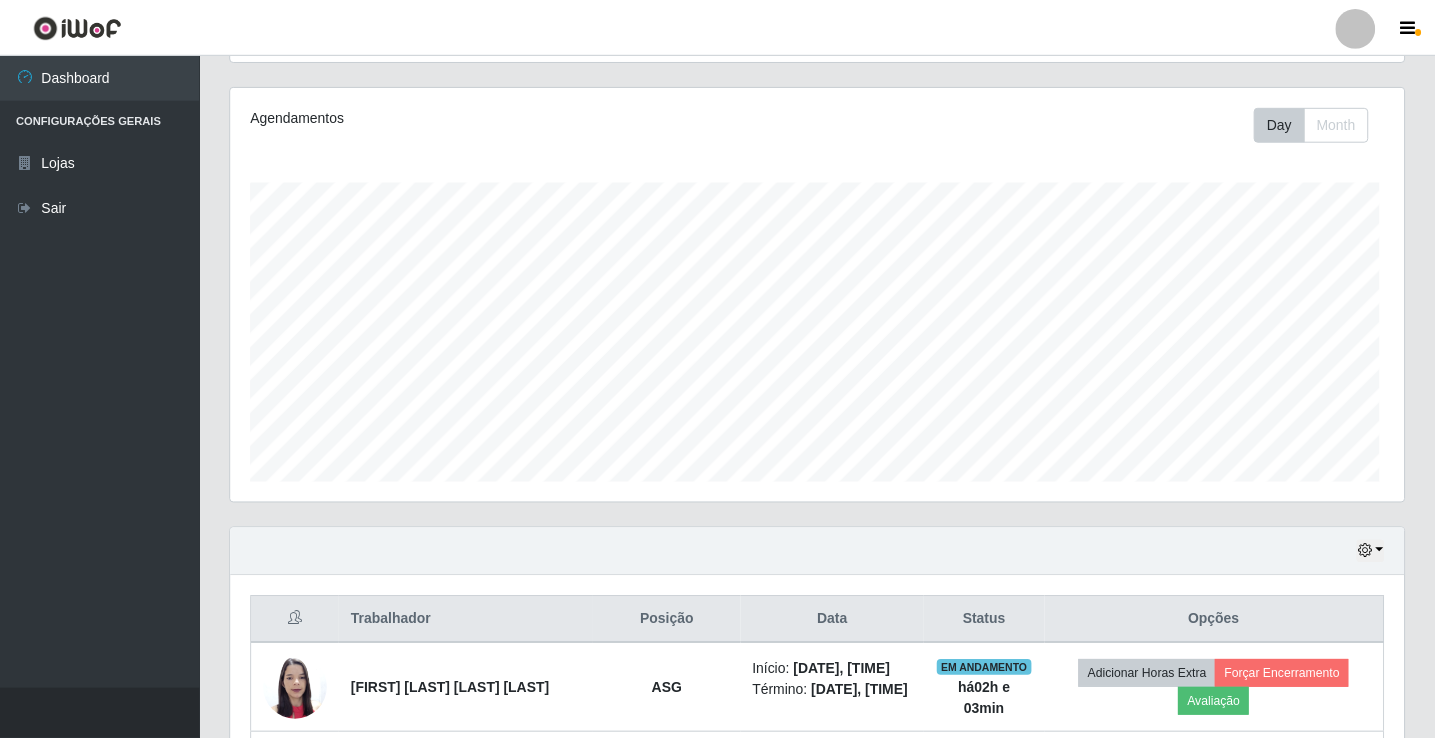 scroll, scrollTop: 999585, scrollLeft: 998827, axis: both 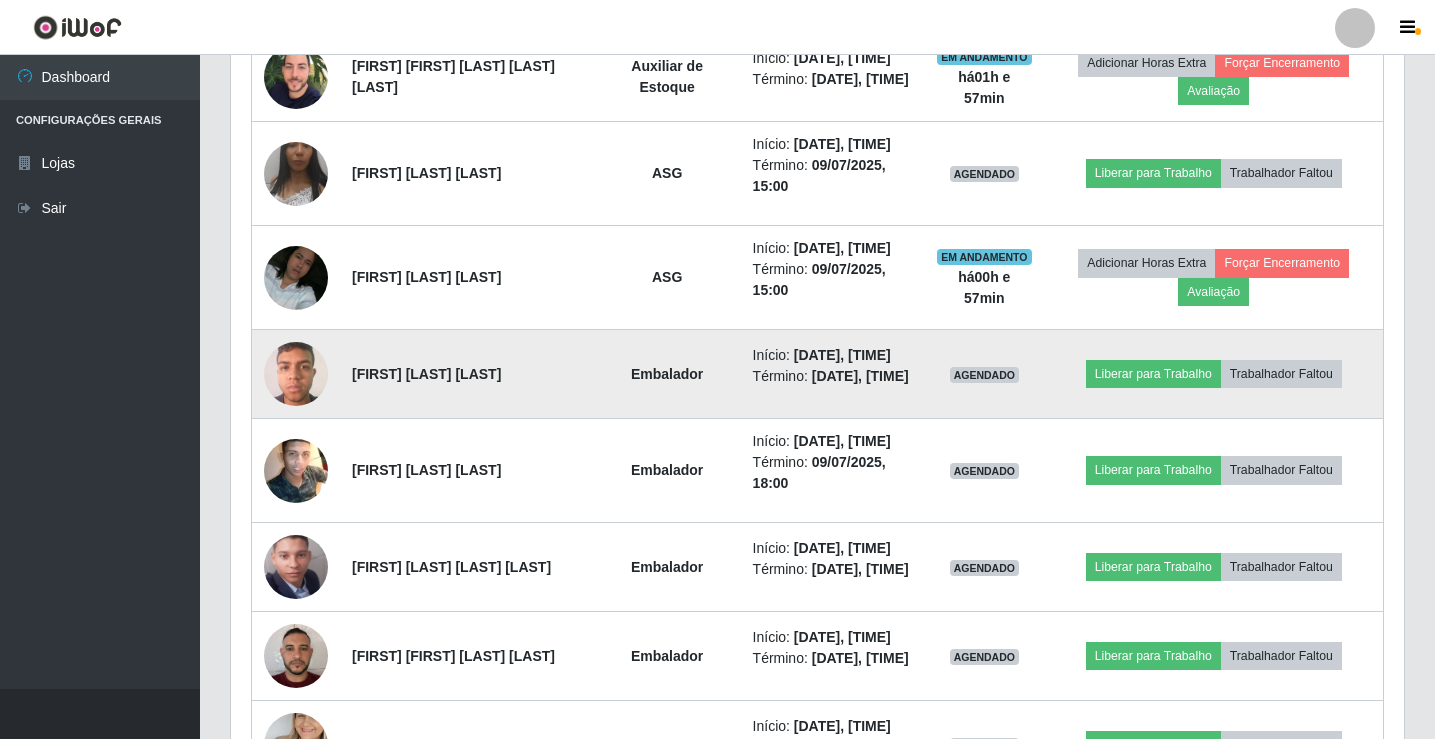 click at bounding box center (296, -13) 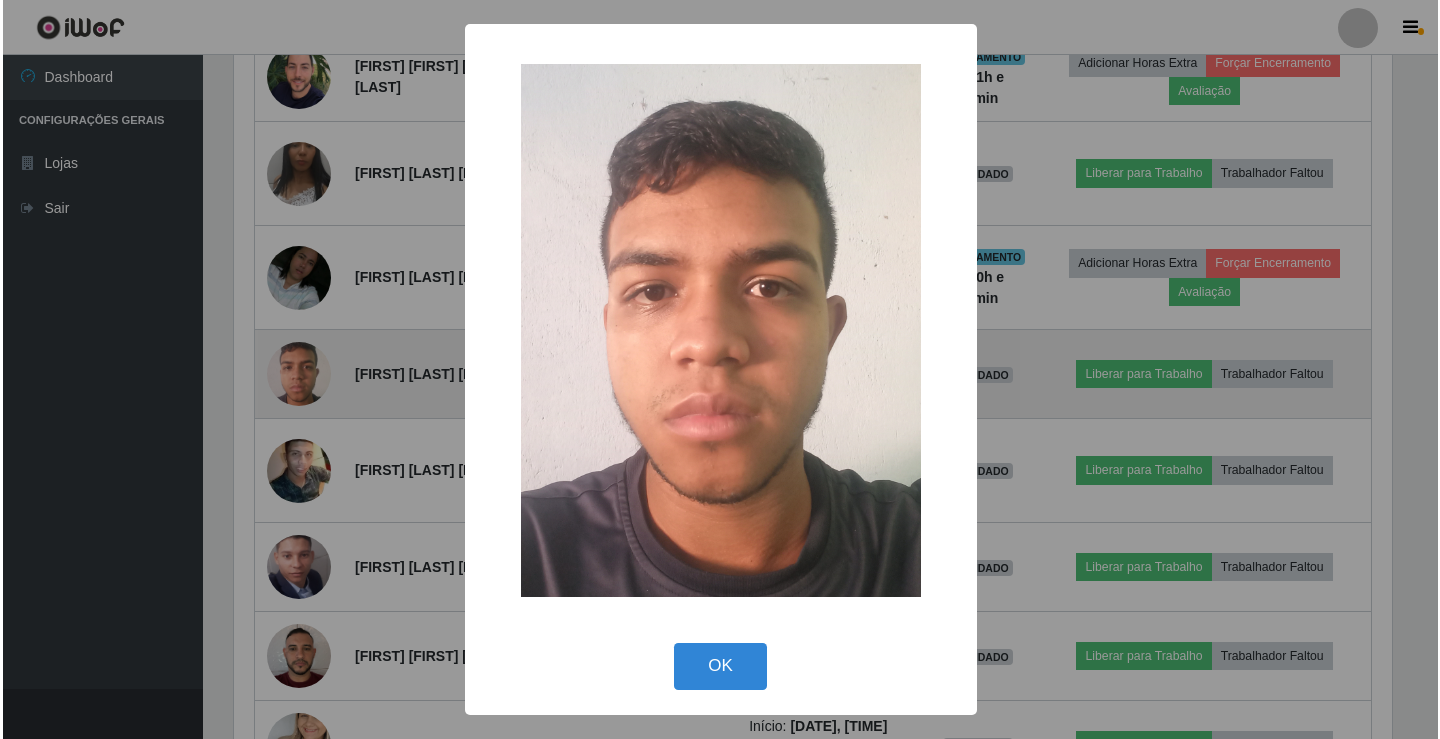scroll, scrollTop: 999585, scrollLeft: 998837, axis: both 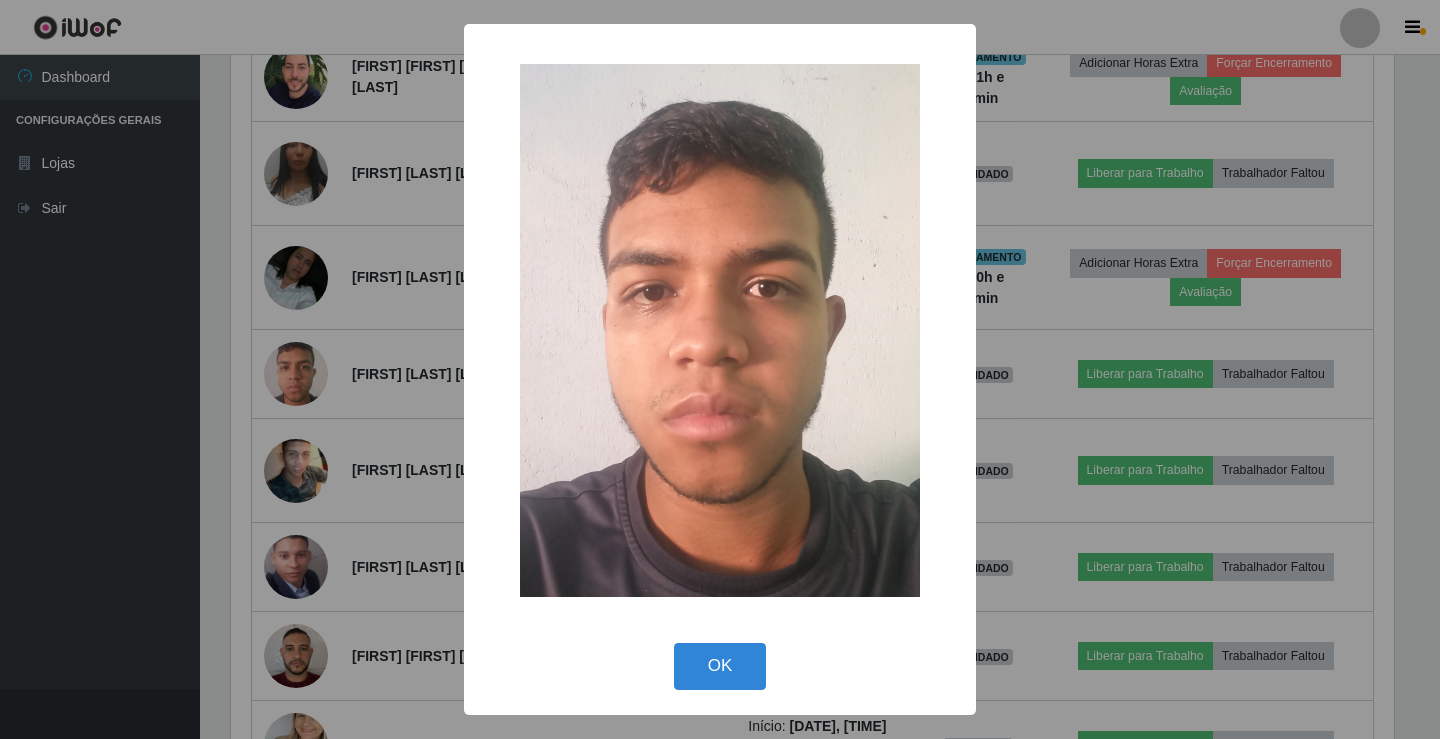 click on "× OK Cancel" at bounding box center [720, 369] 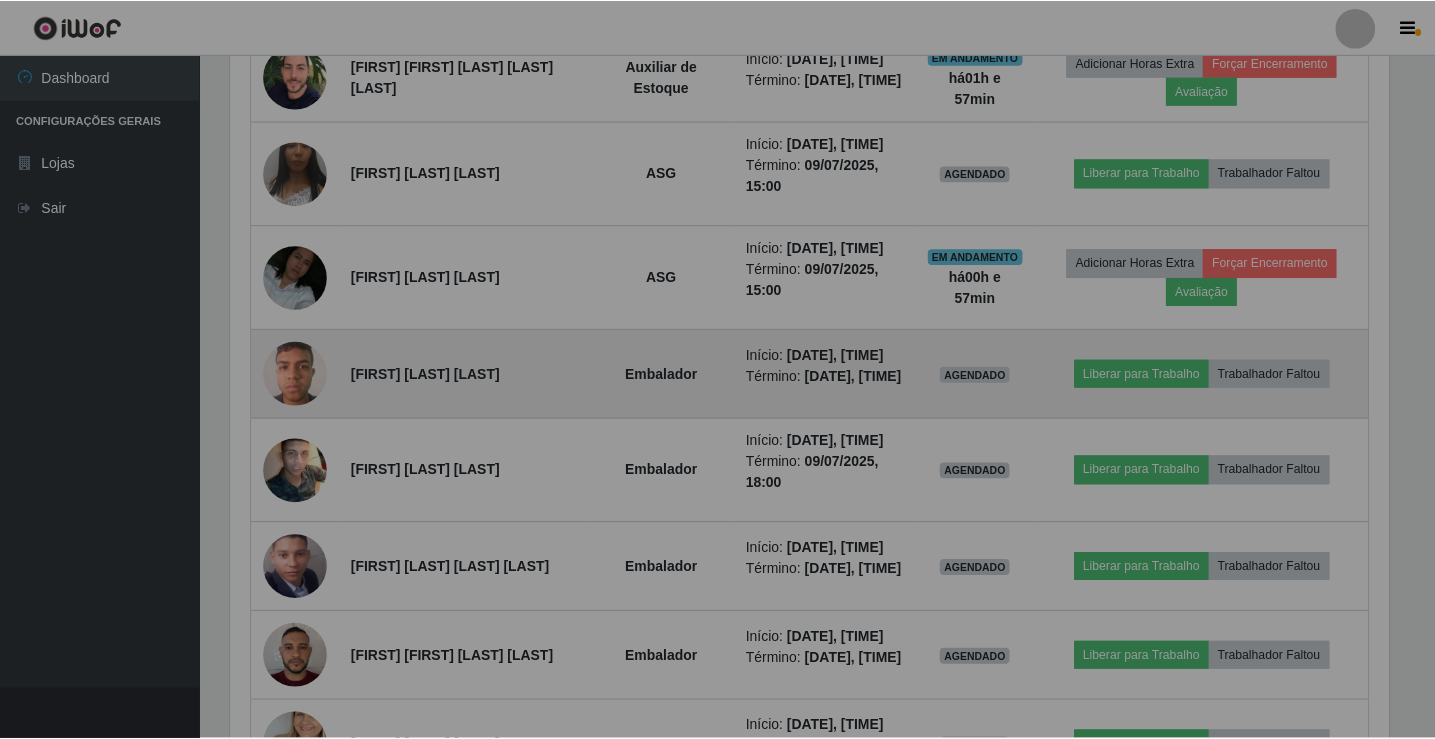 scroll, scrollTop: 999585, scrollLeft: 998827, axis: both 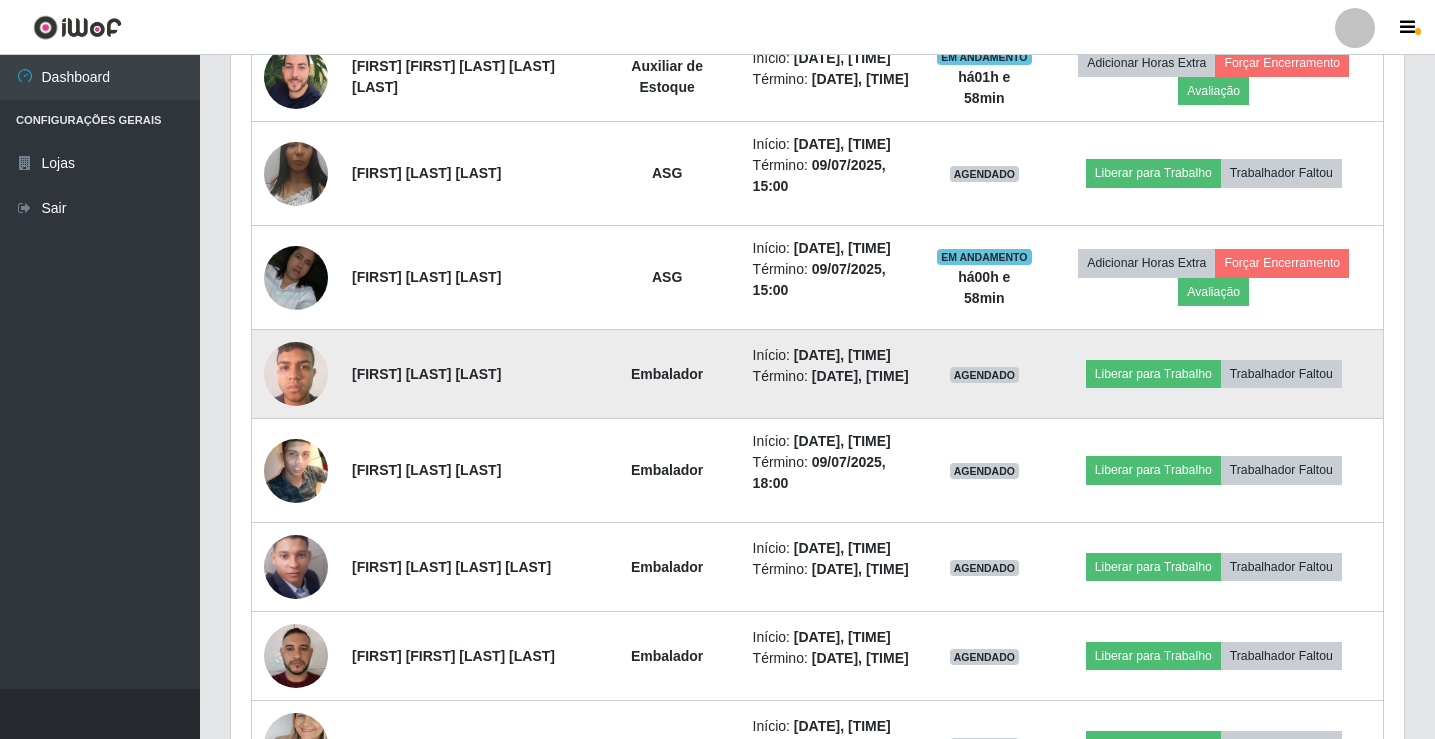drag, startPoint x: 355, startPoint y: 409, endPoint x: 531, endPoint y: 441, distance: 178.88544 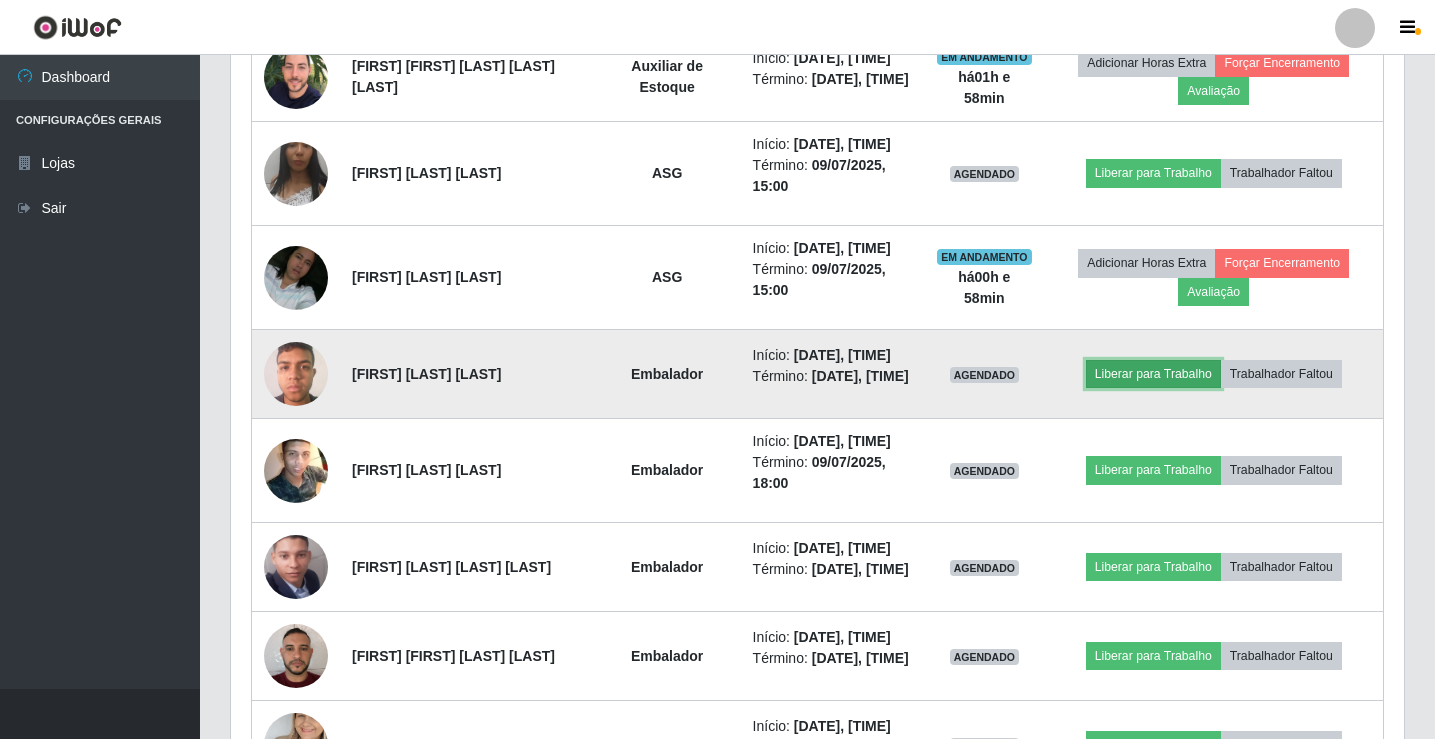 click on "Liberar para Trabalho" at bounding box center (1153, 173) 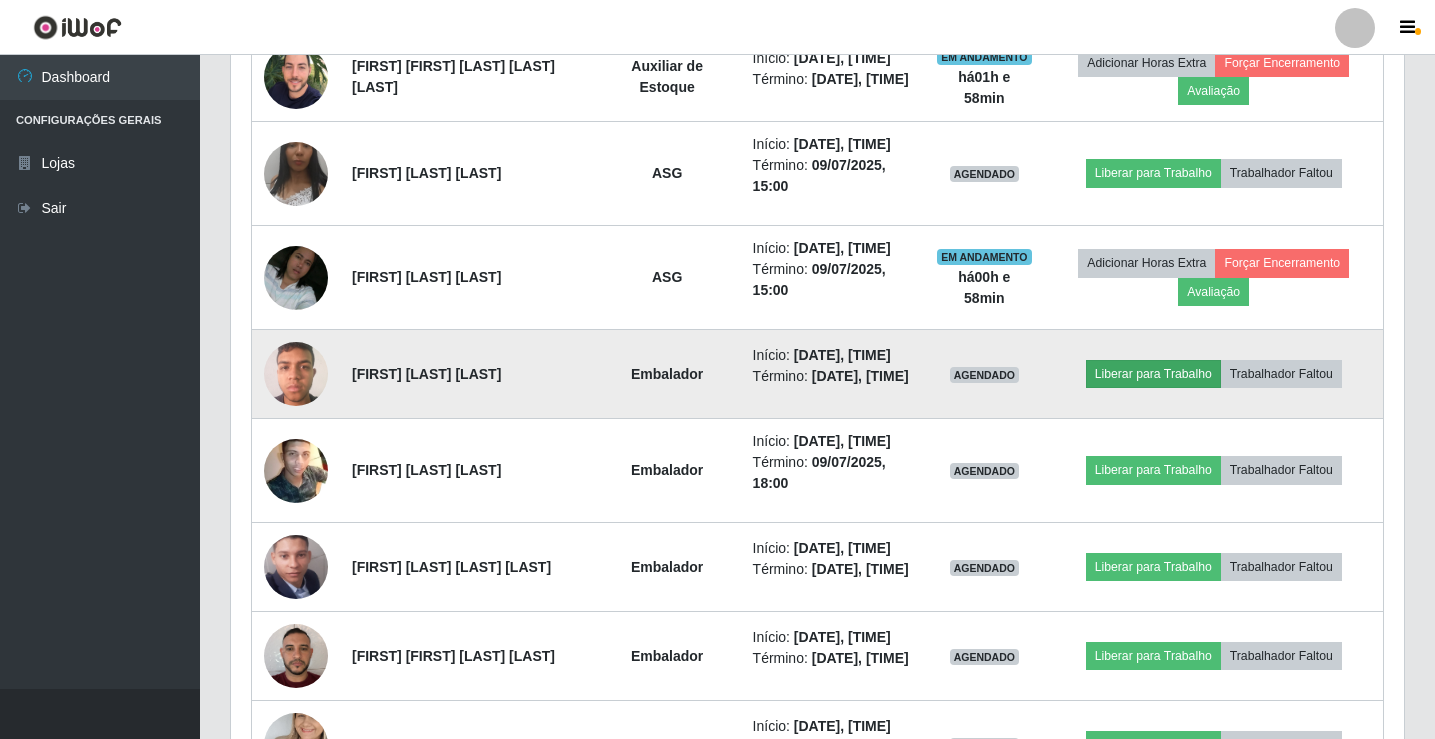scroll, scrollTop: 999585, scrollLeft: 998837, axis: both 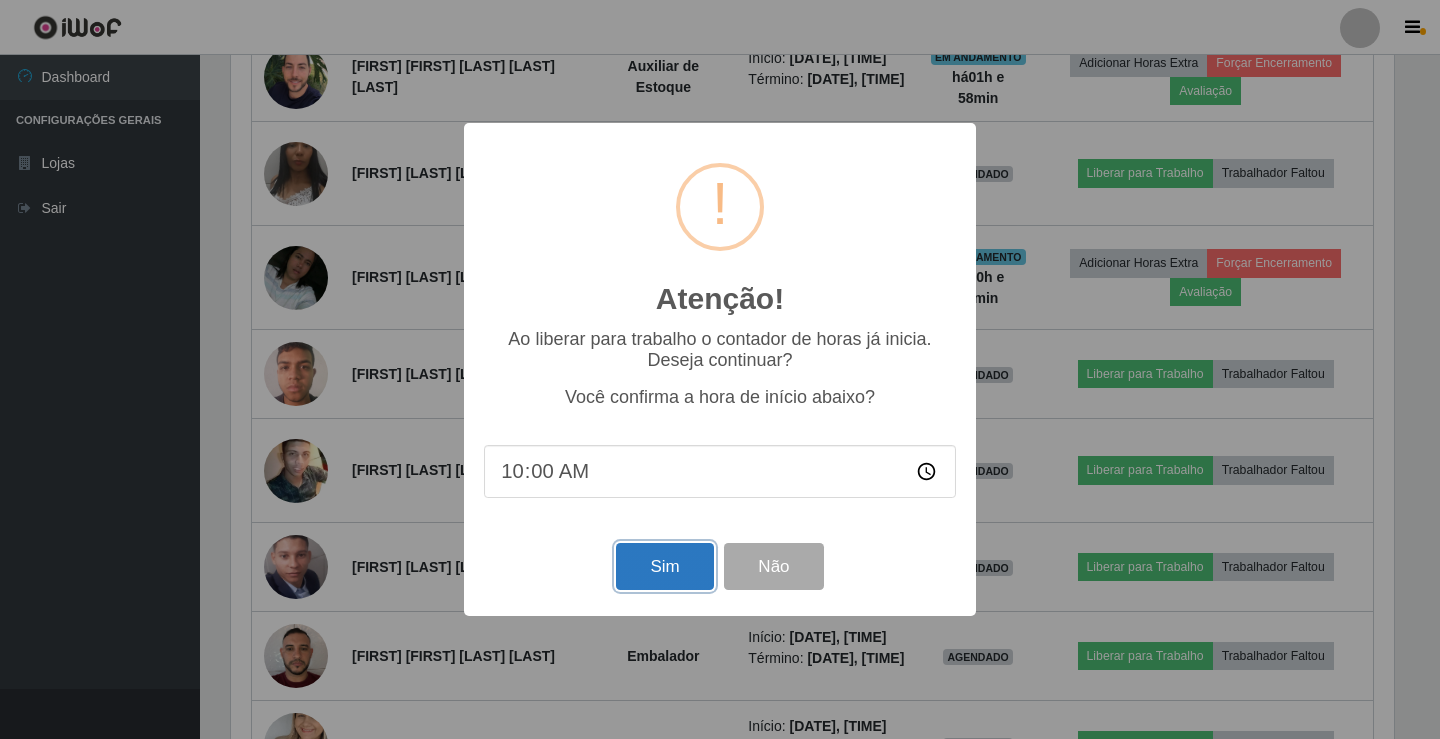 click on "Sim" at bounding box center [664, 566] 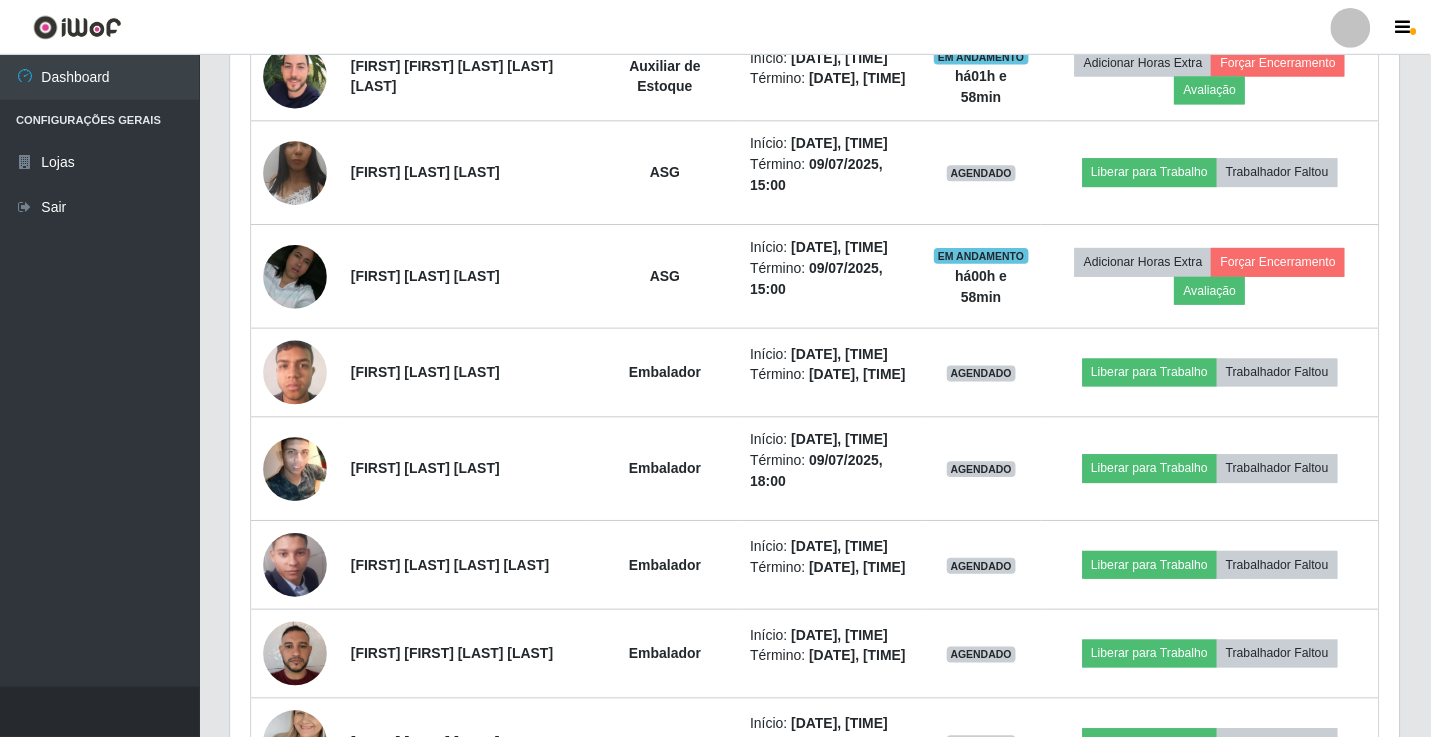 scroll, scrollTop: 999585, scrollLeft: 998827, axis: both 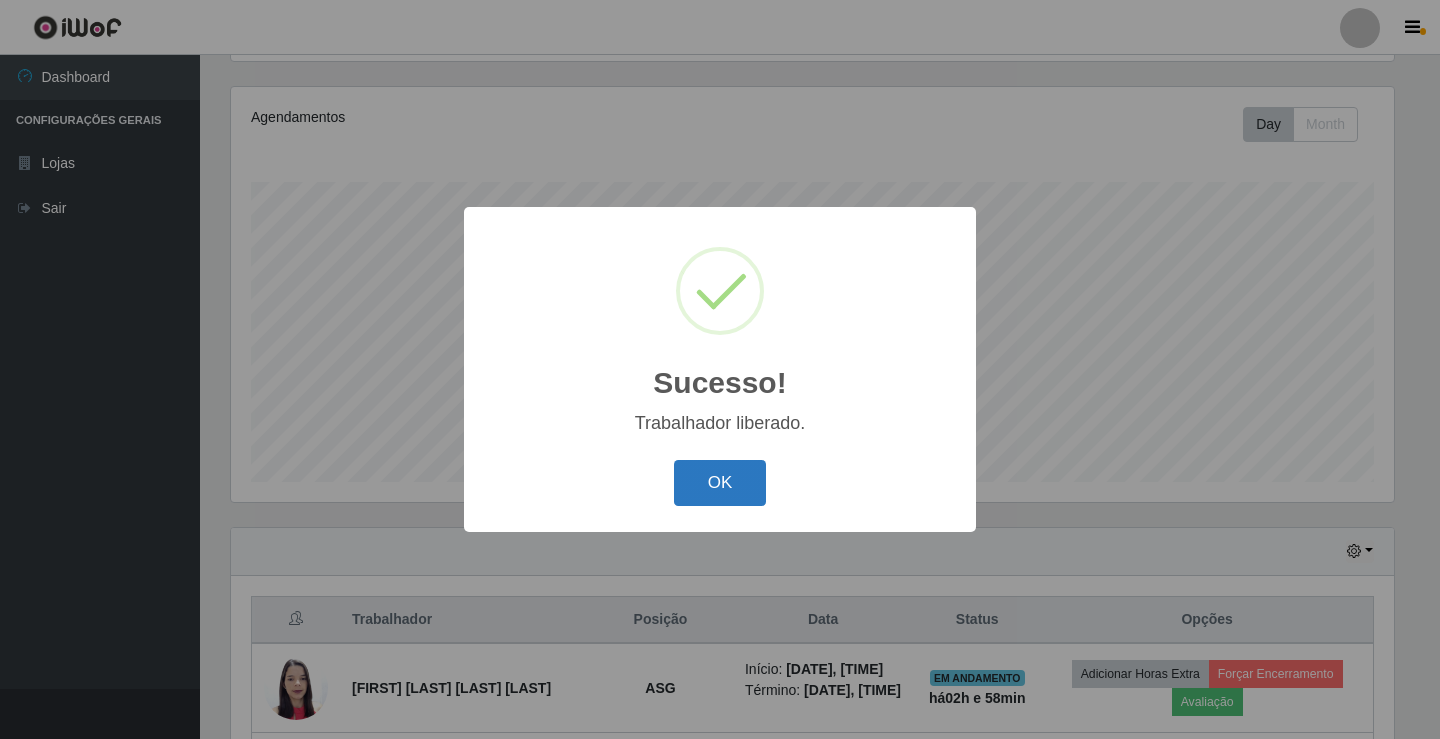 click on "OK" at bounding box center [720, 483] 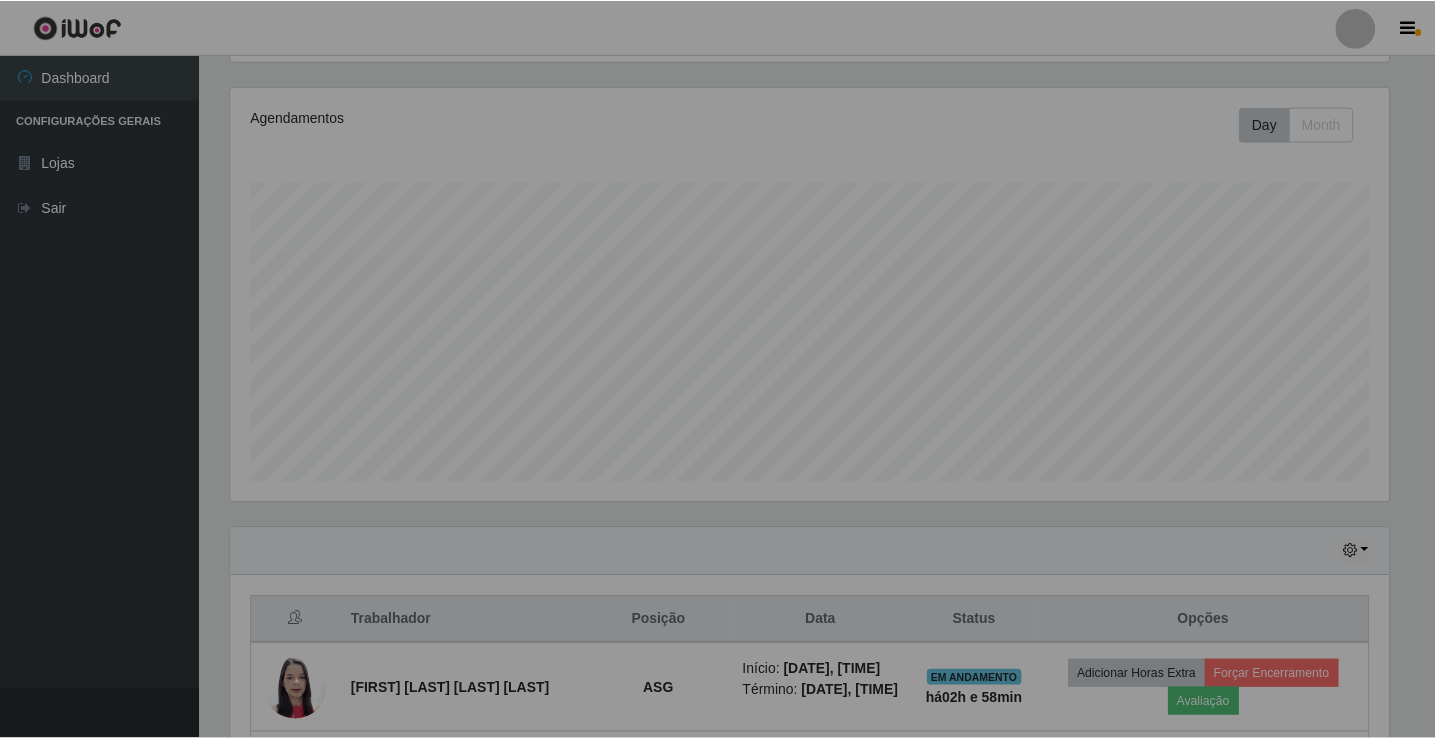 scroll, scrollTop: 999585, scrollLeft: 998827, axis: both 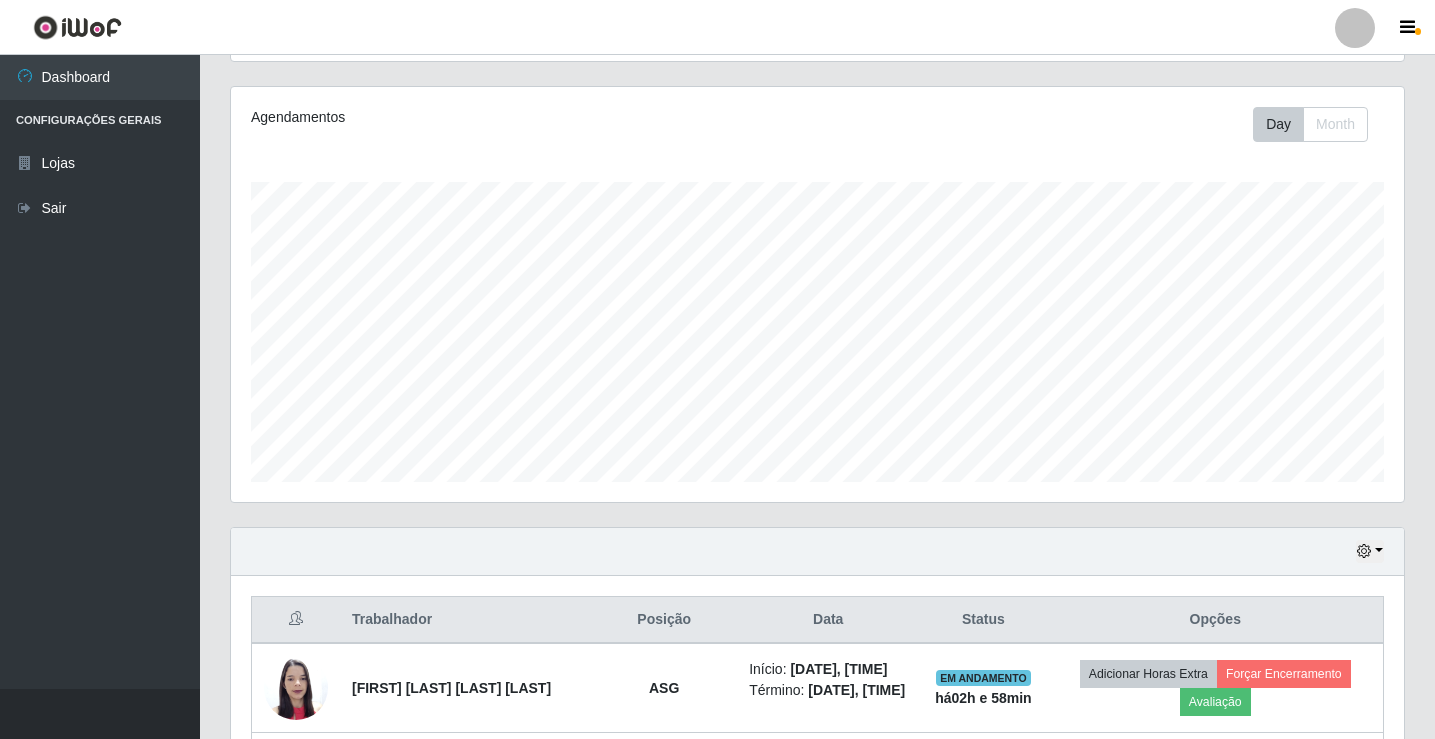 click at bounding box center (1355, 28) 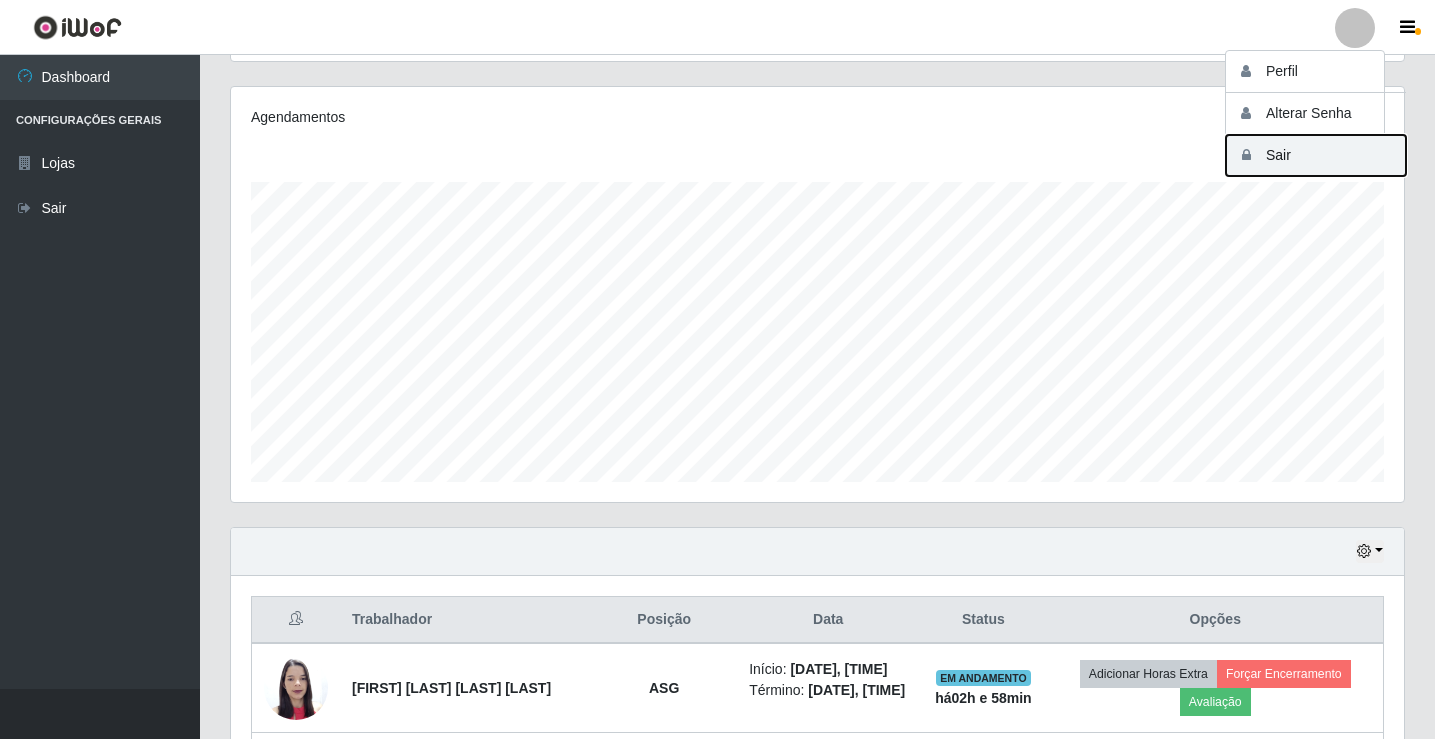 click on "Sair" at bounding box center [1316, 155] 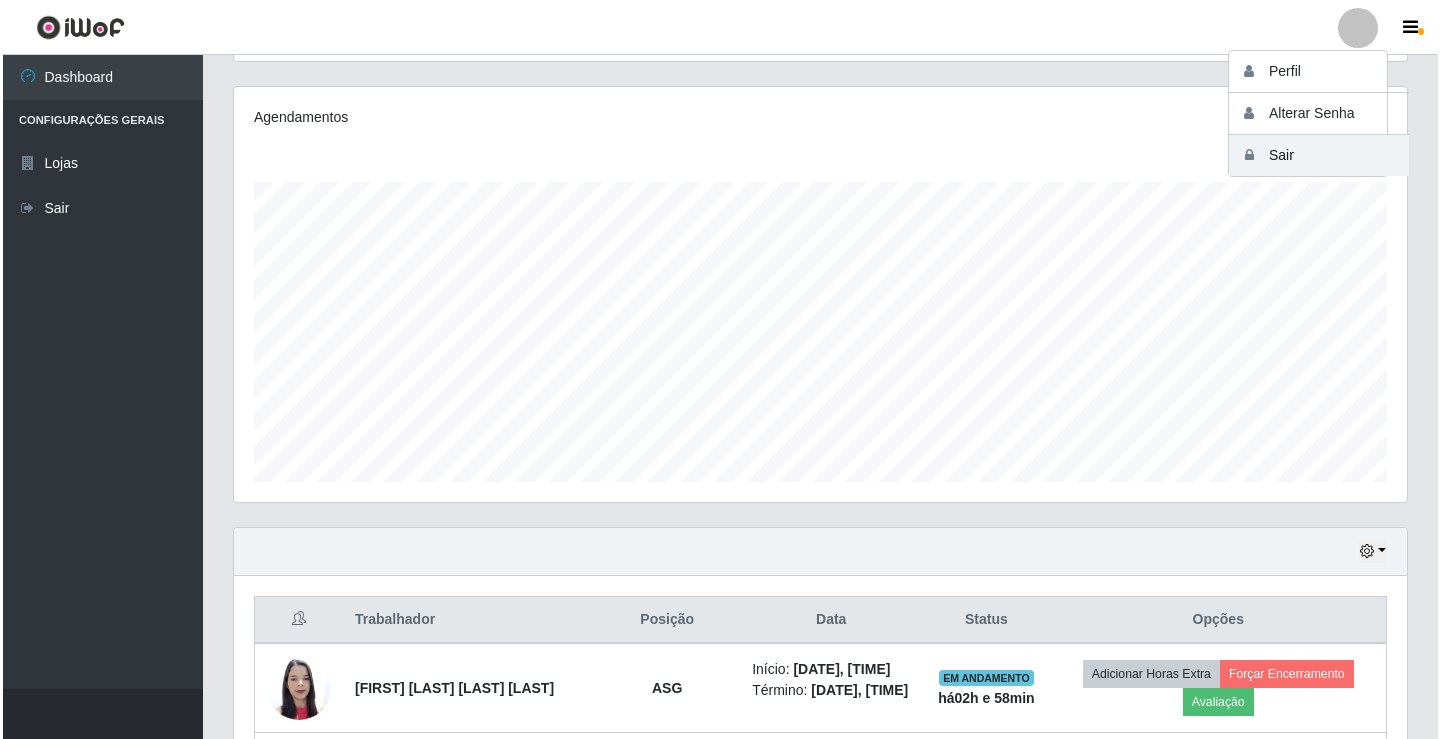 scroll, scrollTop: 0, scrollLeft: 0, axis: both 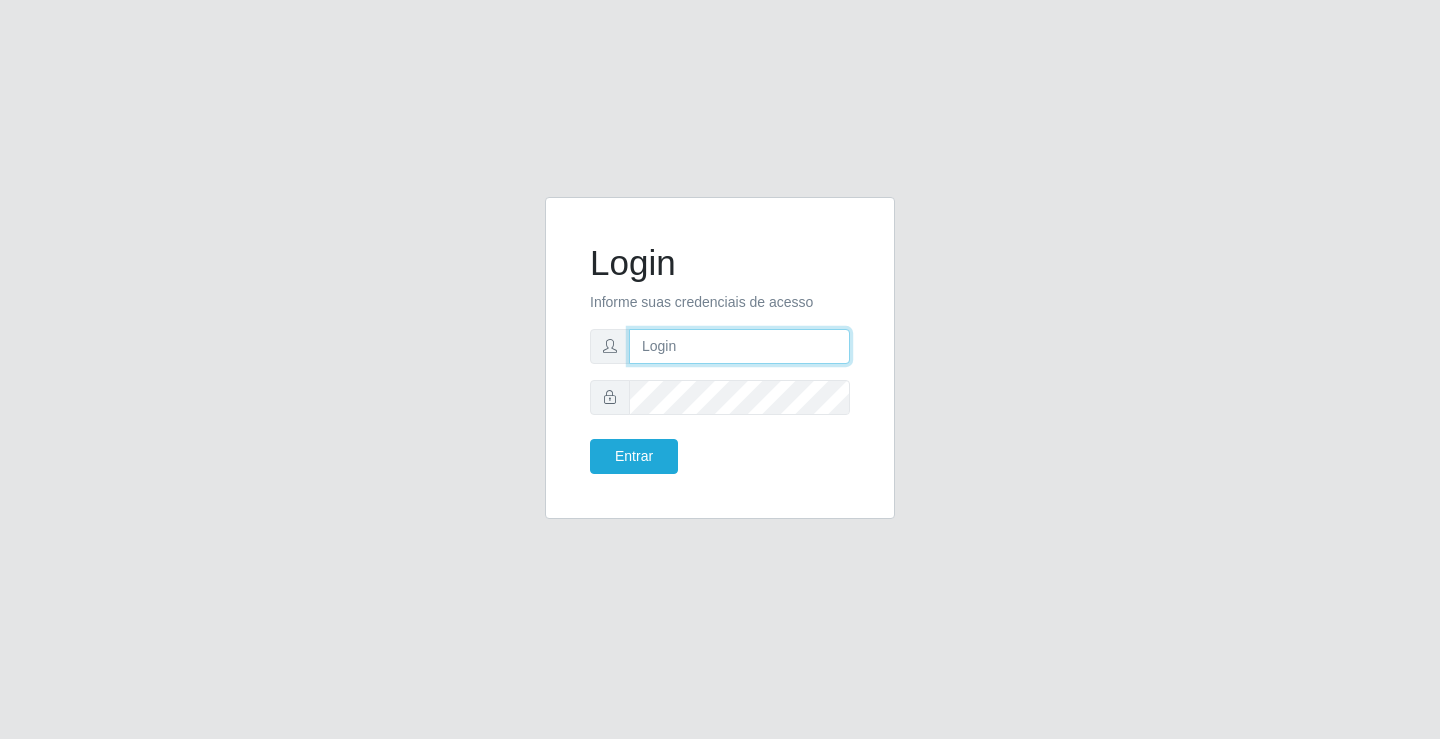 click at bounding box center [739, 346] 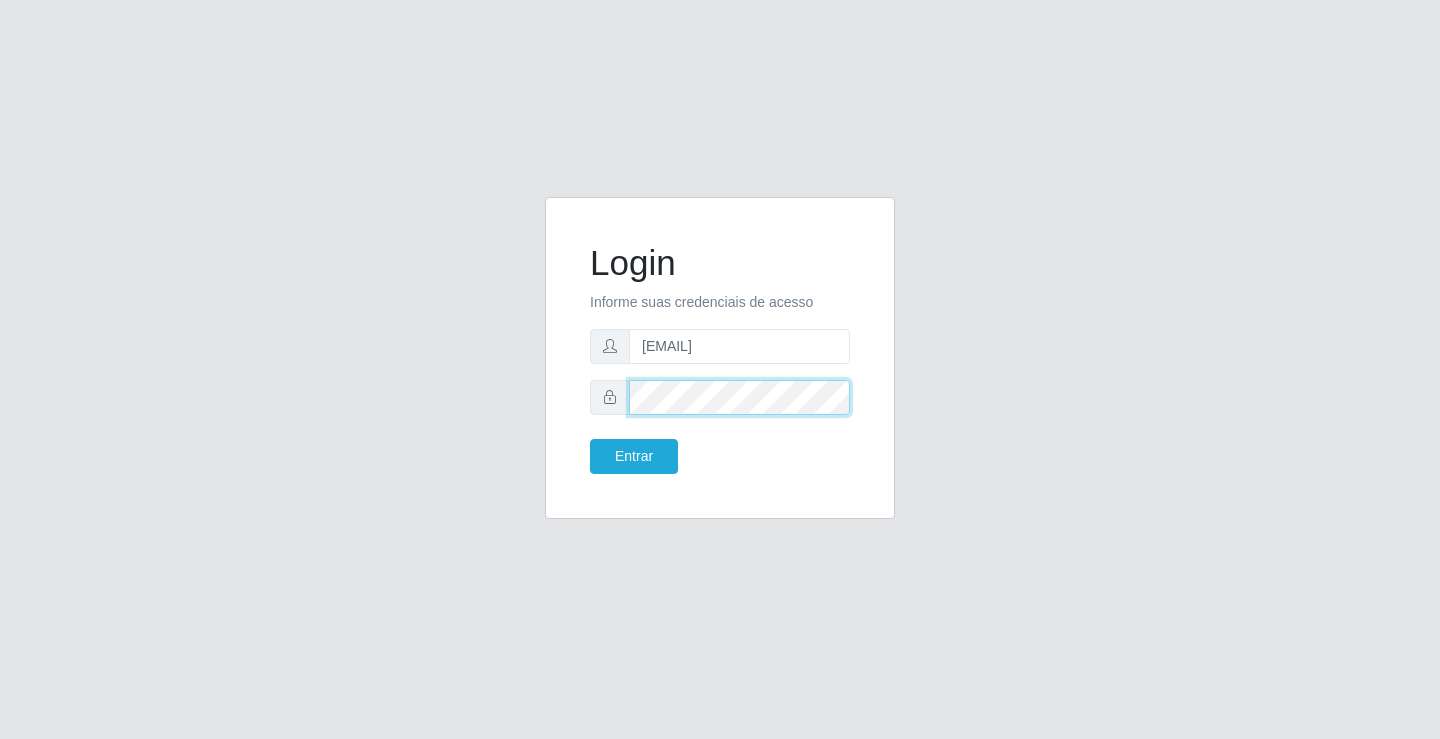 click on "Entrar" at bounding box center [634, 456] 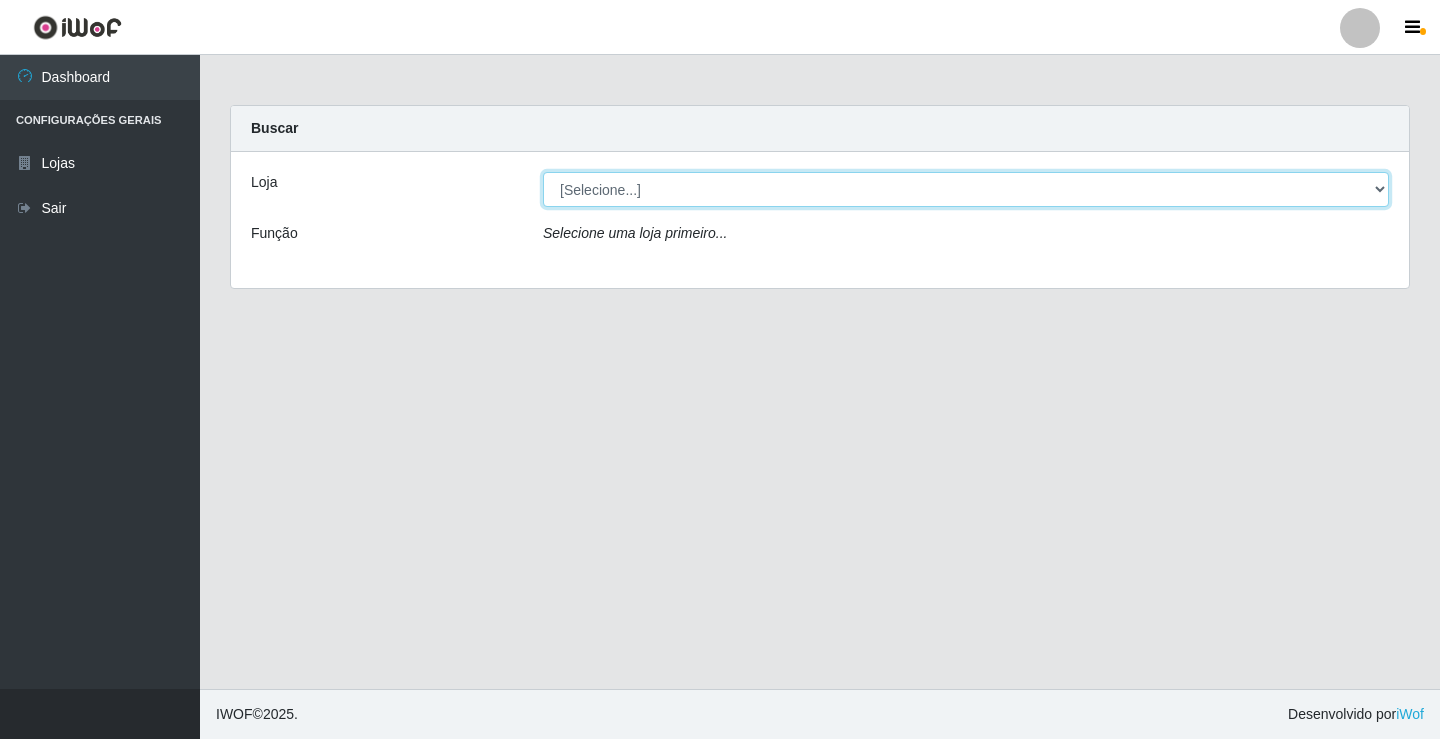 click on "[Selecione...] Ideal - [CITY]" at bounding box center [966, 189] 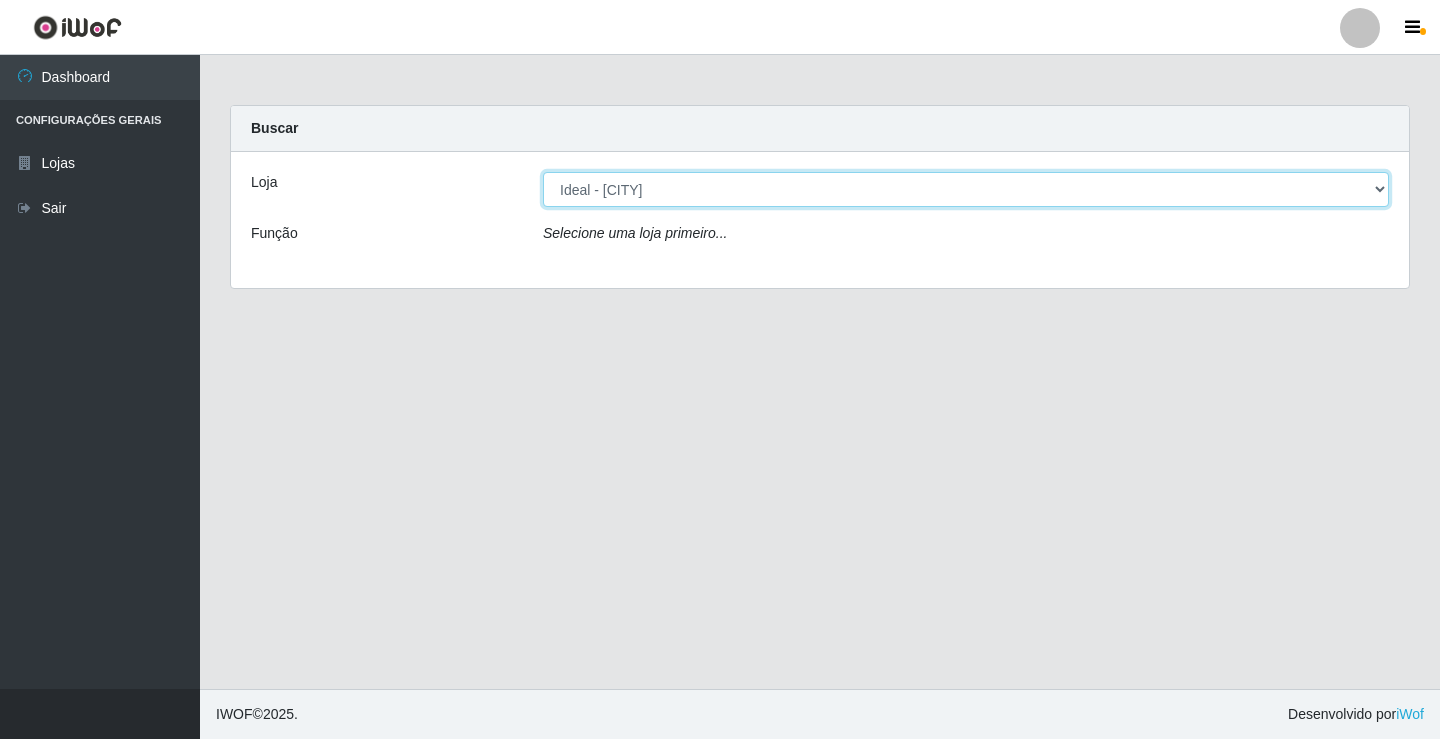 click on "[Selecione...] Ideal - [CITY]" at bounding box center (966, 189) 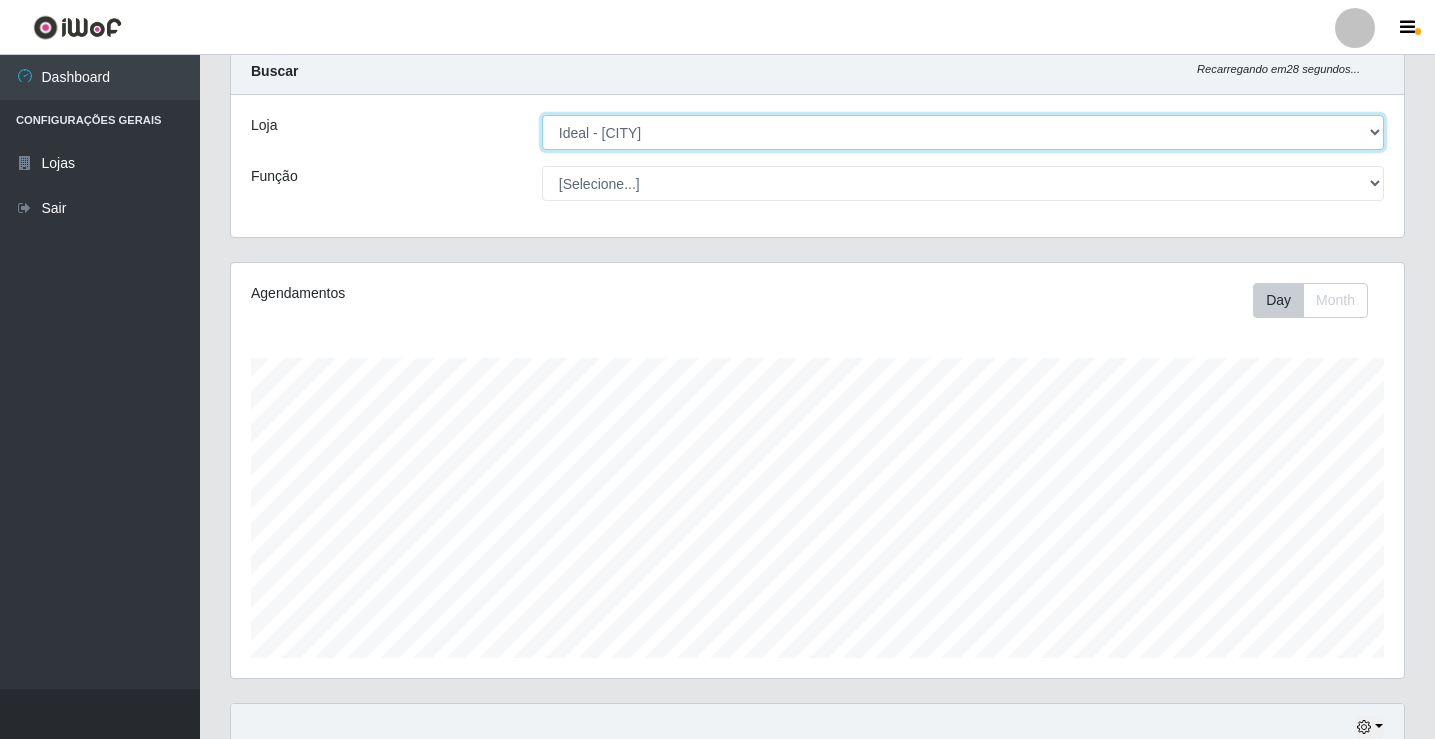scroll, scrollTop: 297, scrollLeft: 0, axis: vertical 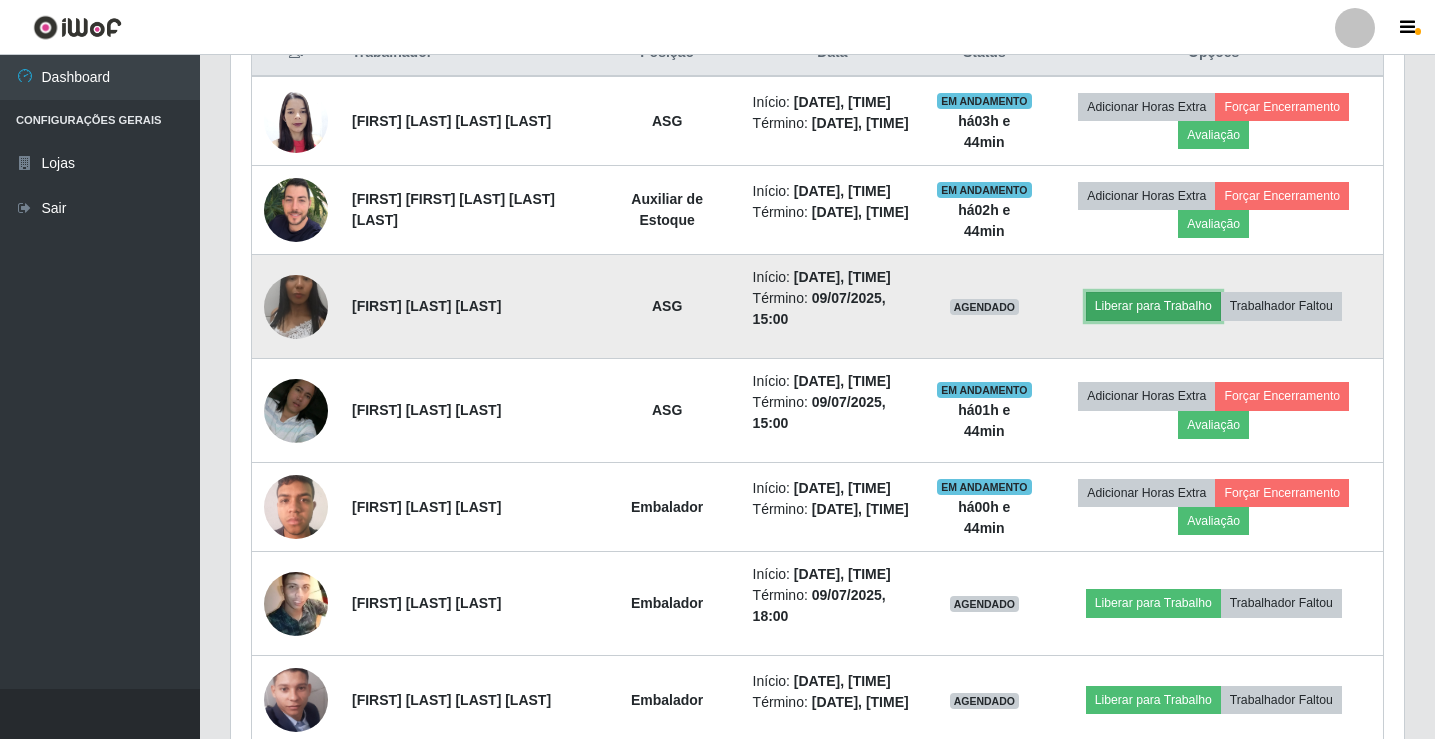 click on "Liberar para Trabalho" at bounding box center [1153, 306] 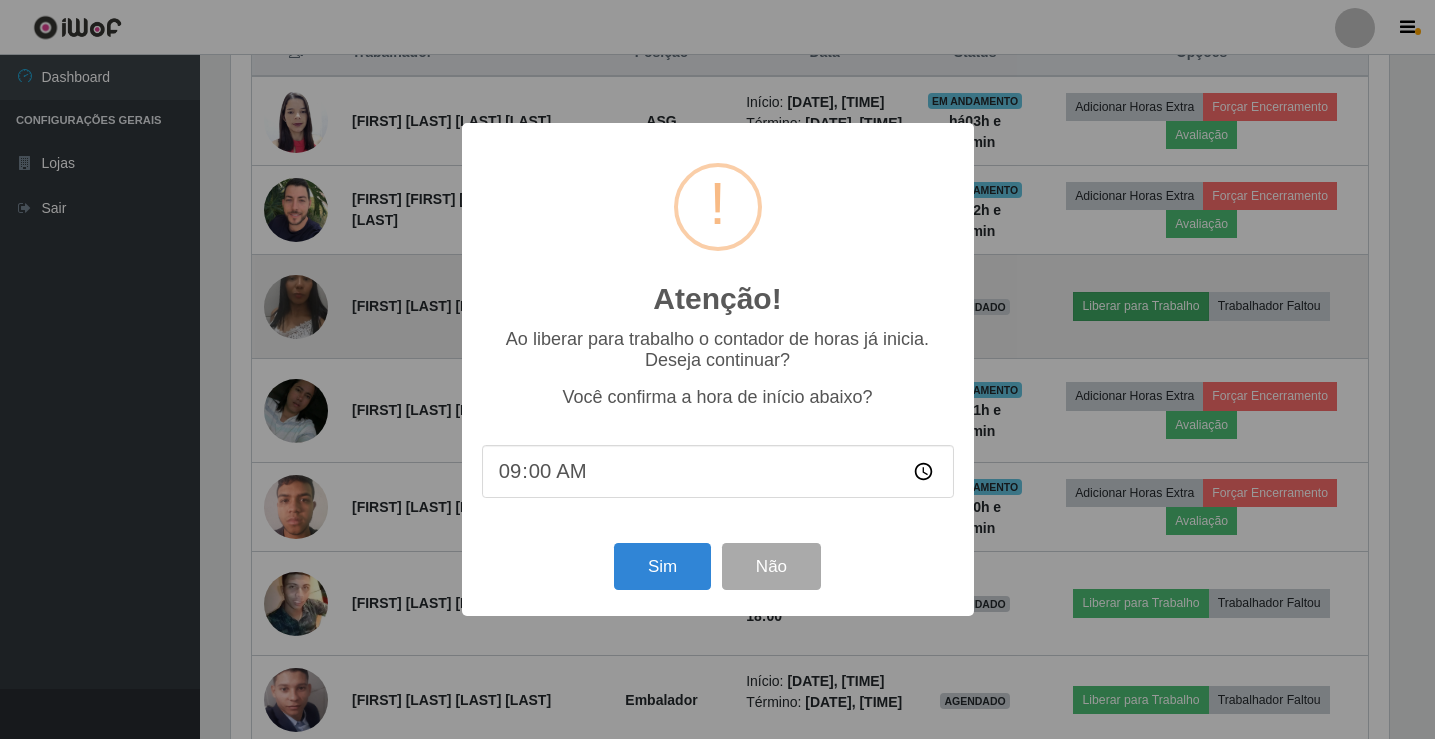 scroll, scrollTop: 999585, scrollLeft: 998837, axis: both 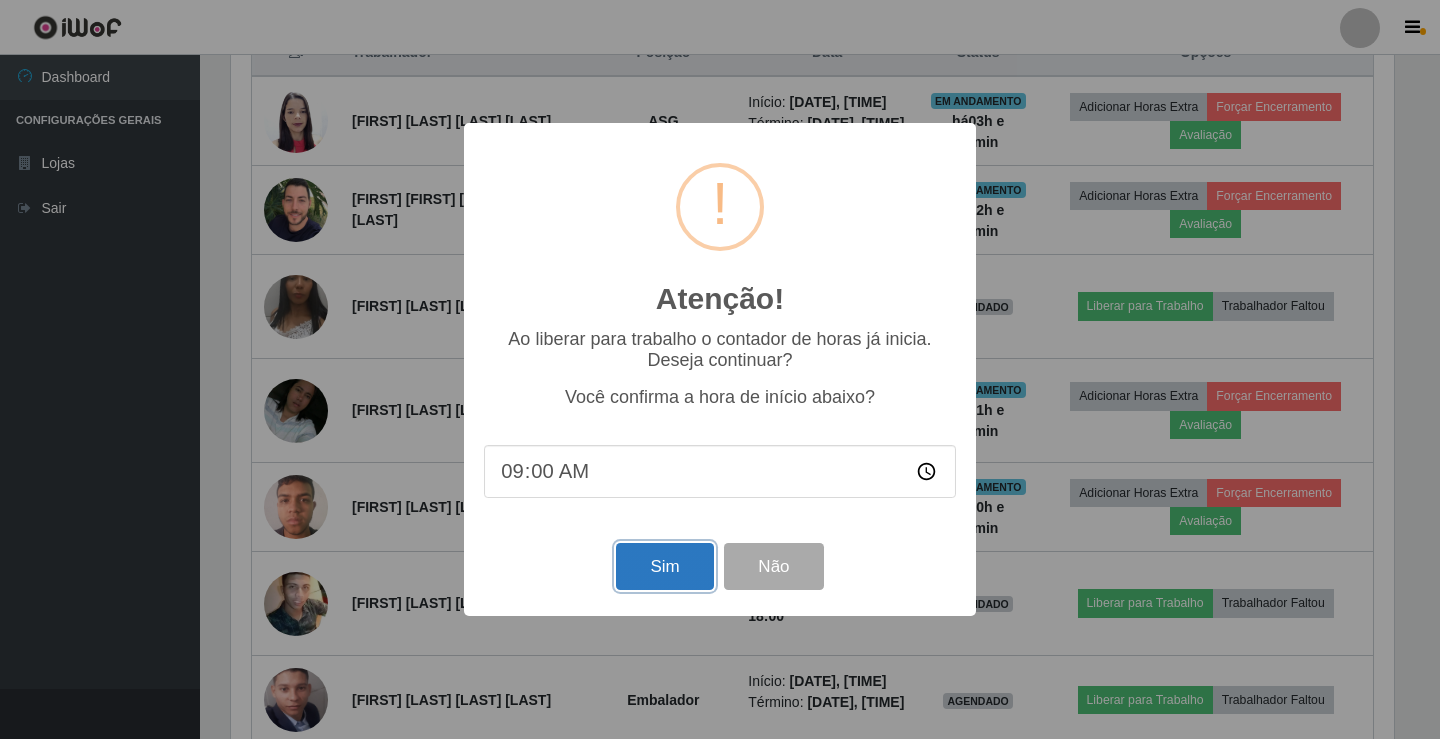 click on "Sim" at bounding box center (664, 566) 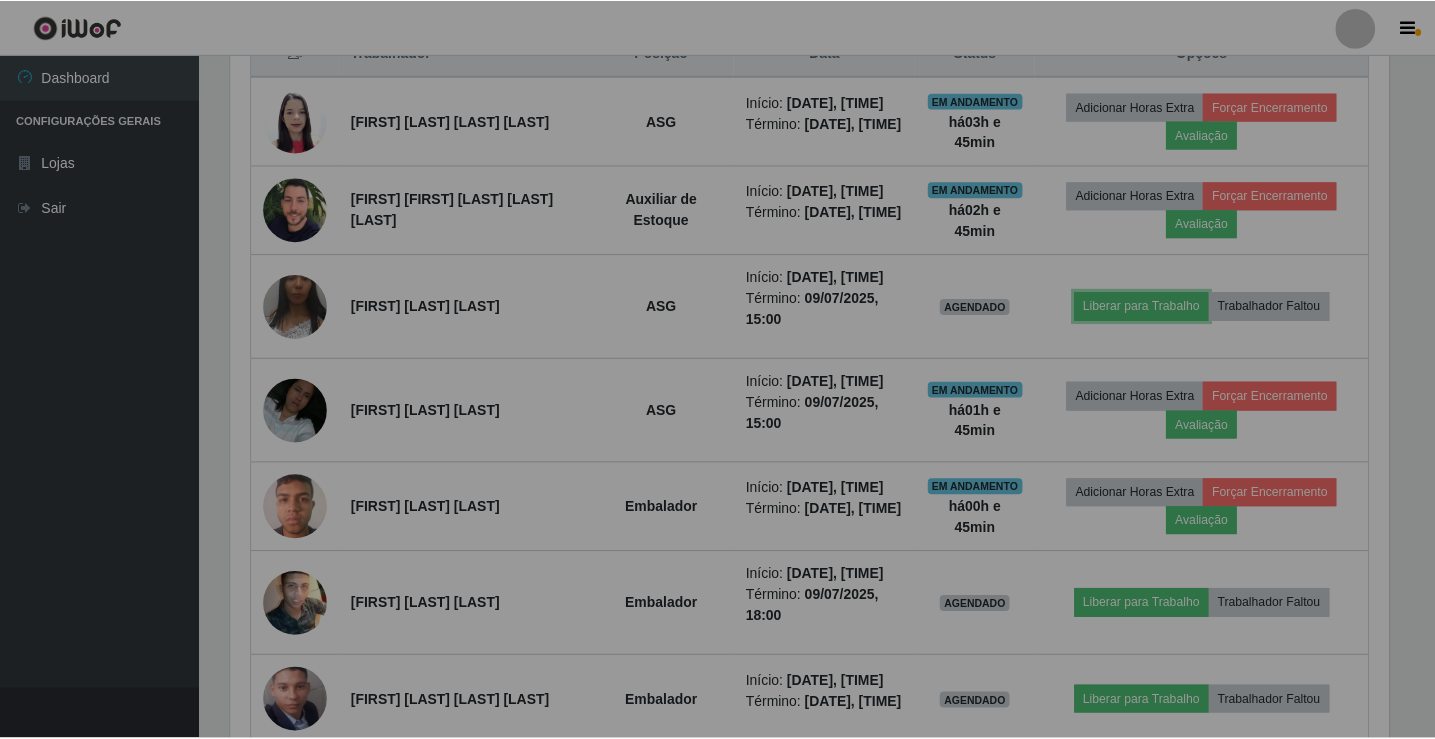 scroll, scrollTop: 999585, scrollLeft: 998827, axis: both 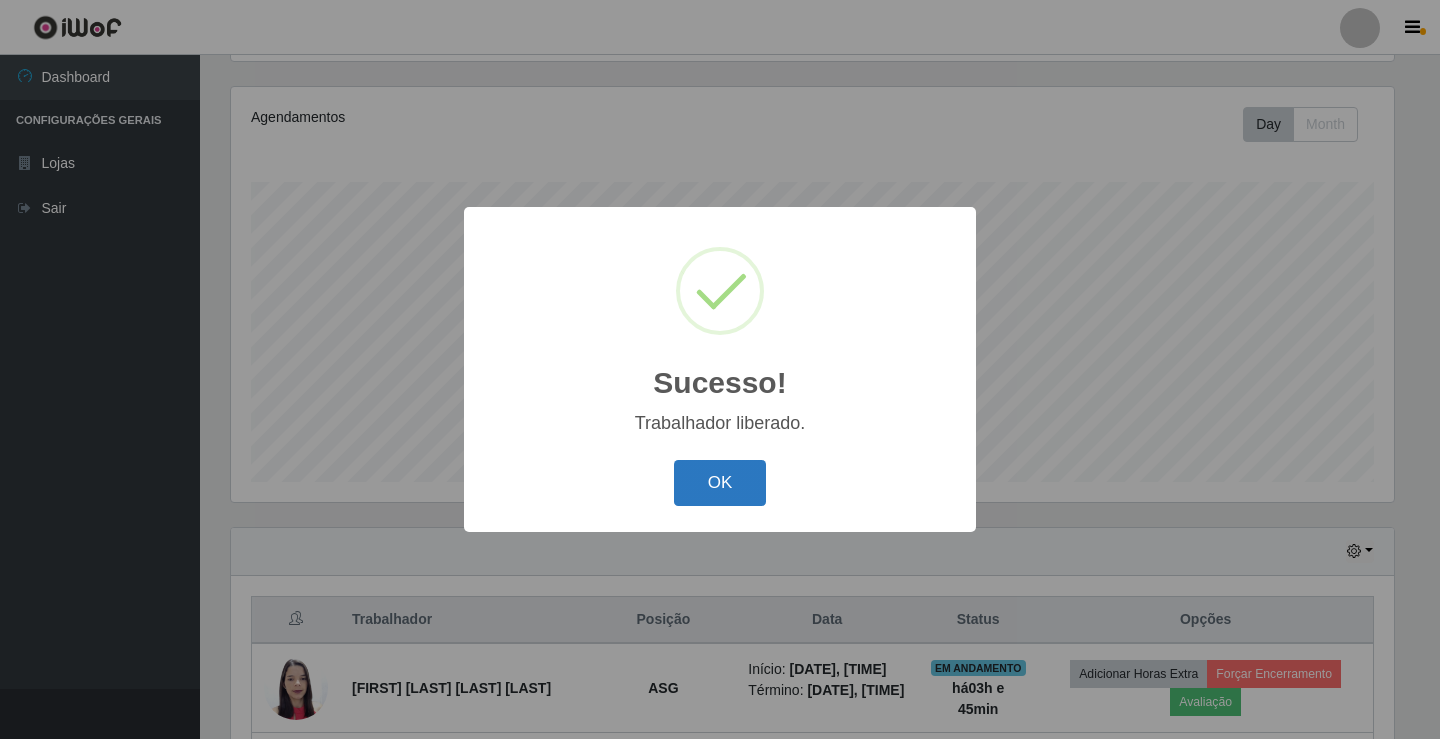 click on "OK" at bounding box center [720, 483] 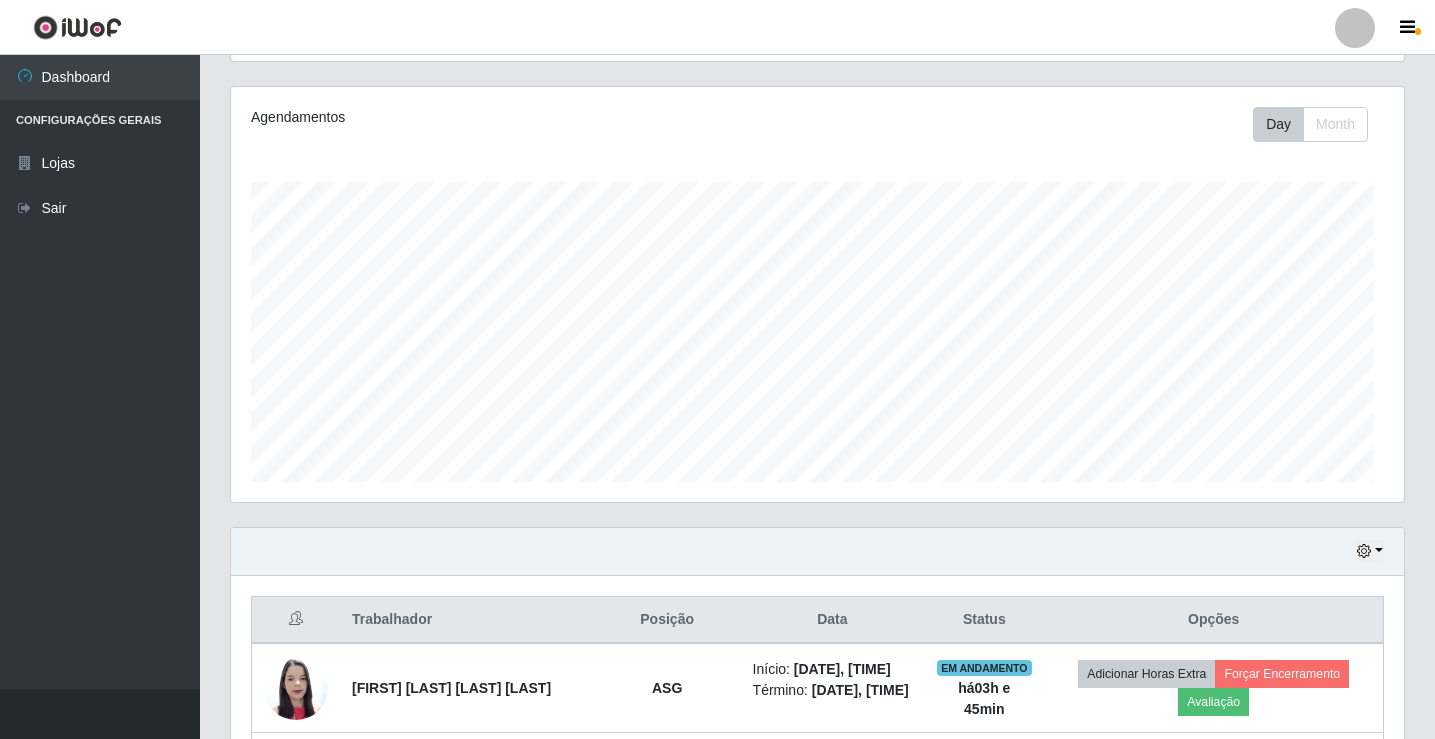 scroll, scrollTop: 999585, scrollLeft: 998827, axis: both 